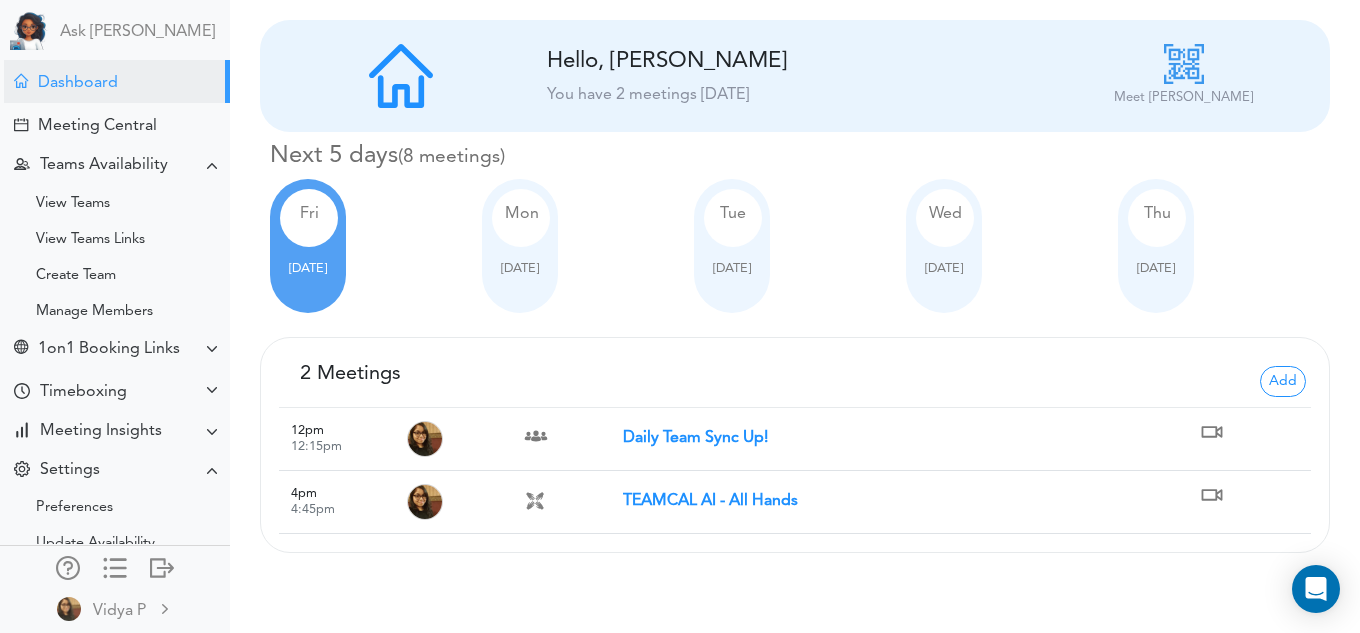 scroll, scrollTop: 0, scrollLeft: 0, axis: both 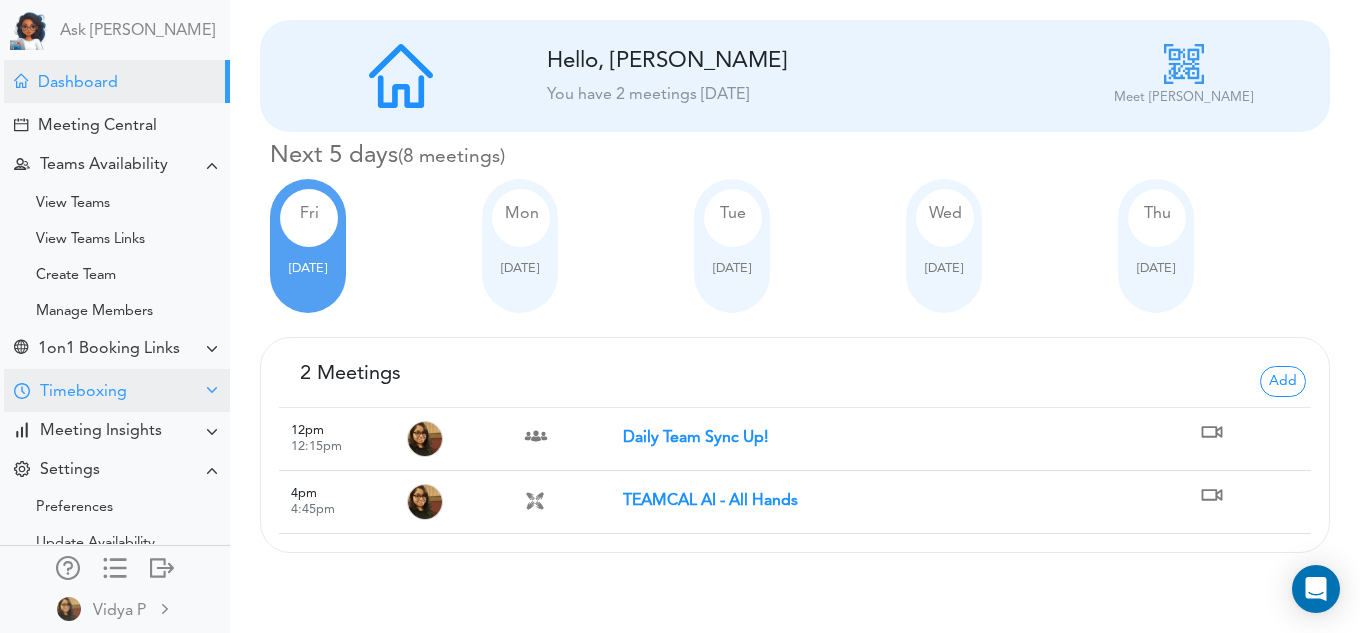 click on "Timeboxing" at bounding box center [83, 392] 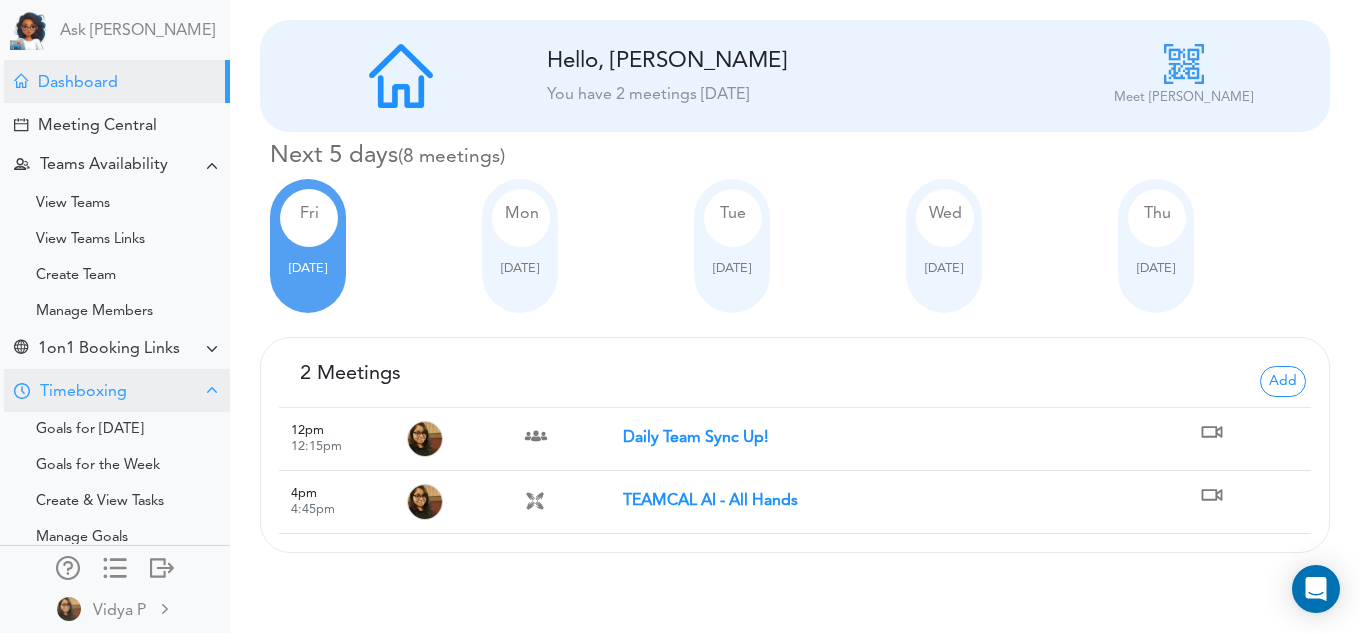 scroll, scrollTop: 100, scrollLeft: 0, axis: vertical 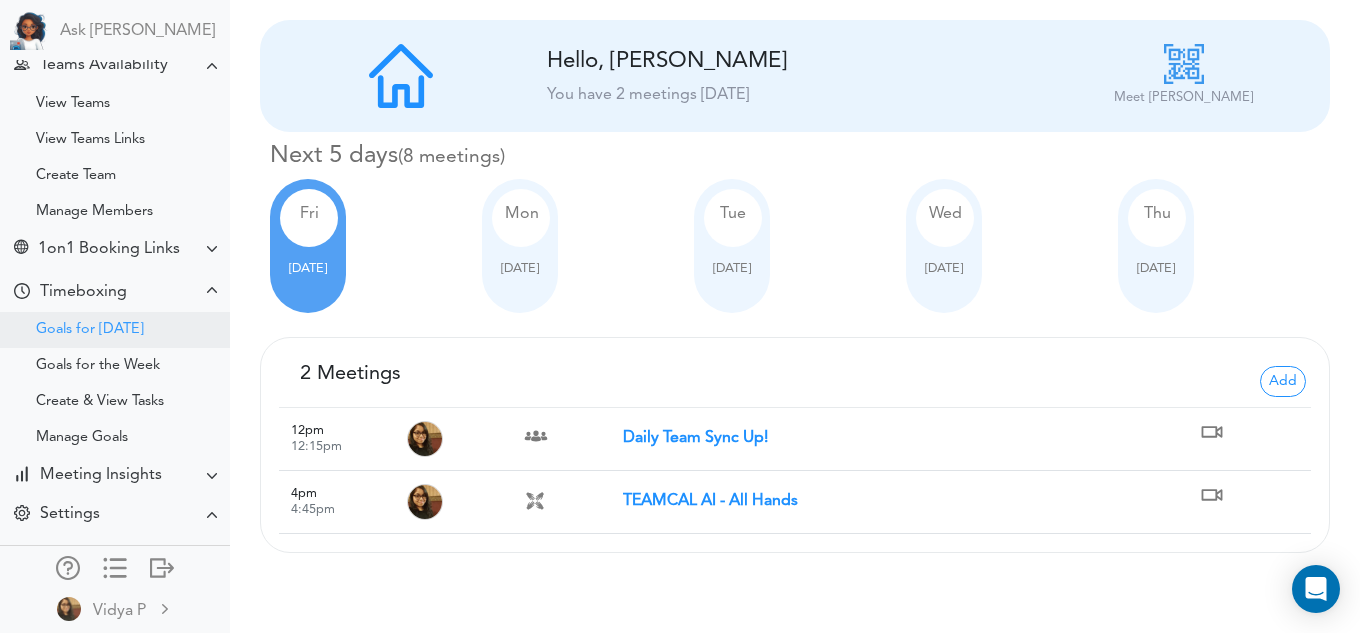 click on "Goals for [DATE]" at bounding box center (90, 330) 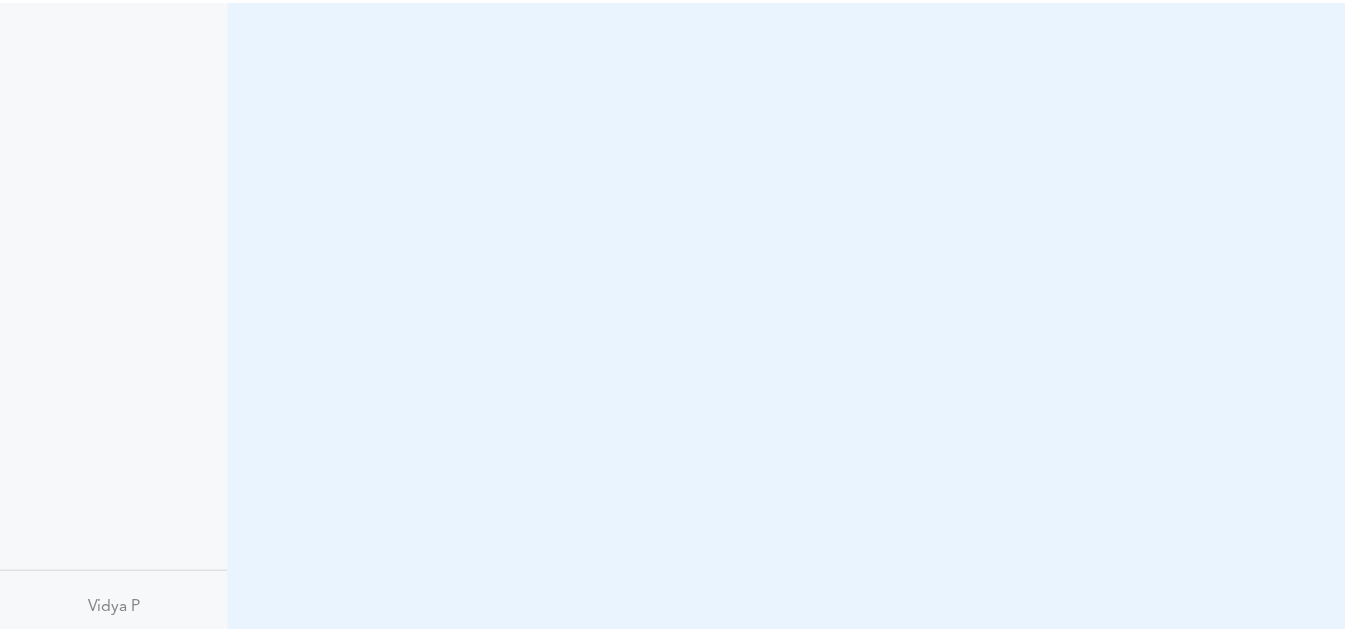 scroll, scrollTop: 0, scrollLeft: 0, axis: both 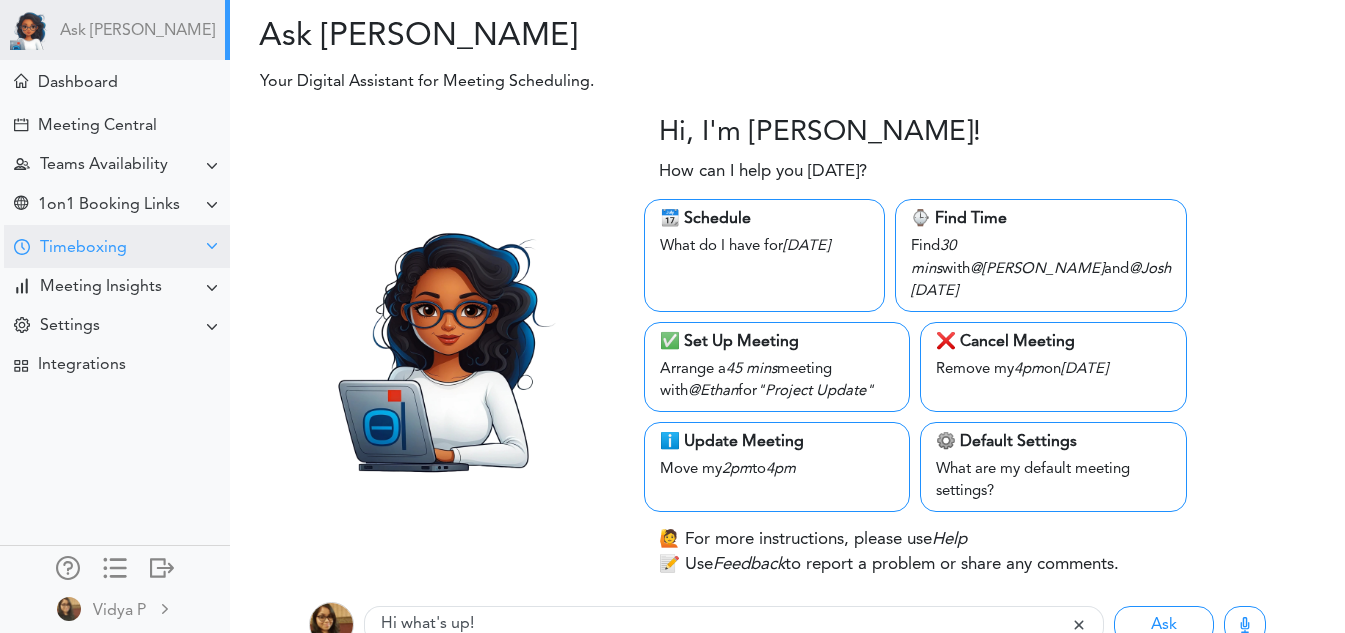 click on "Timeboxing" at bounding box center [83, 248] 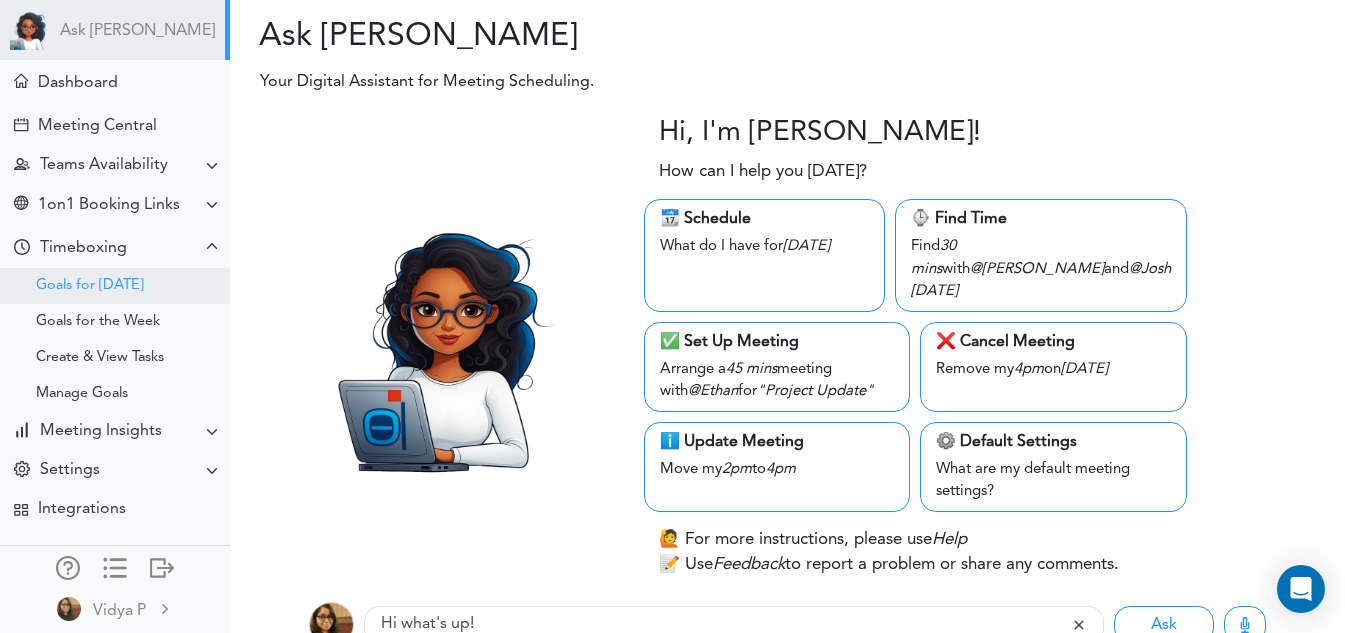 click on "Goals for [DATE]" at bounding box center [115, 286] 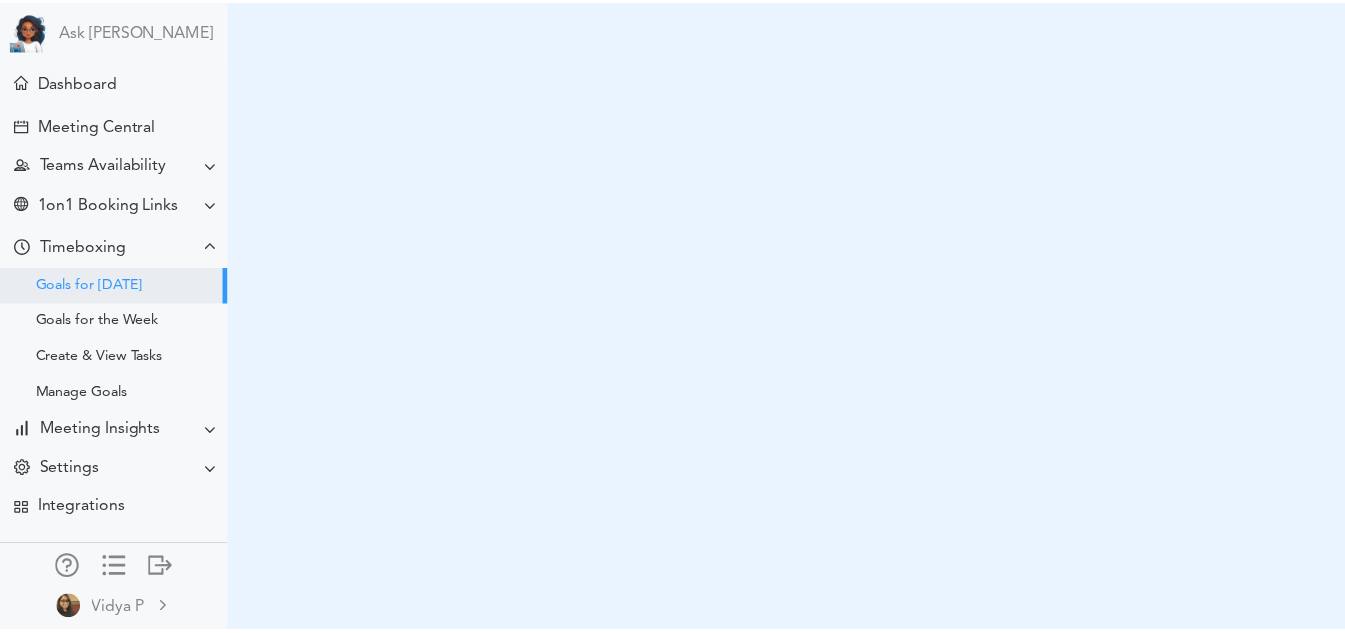 scroll, scrollTop: 0, scrollLeft: 0, axis: both 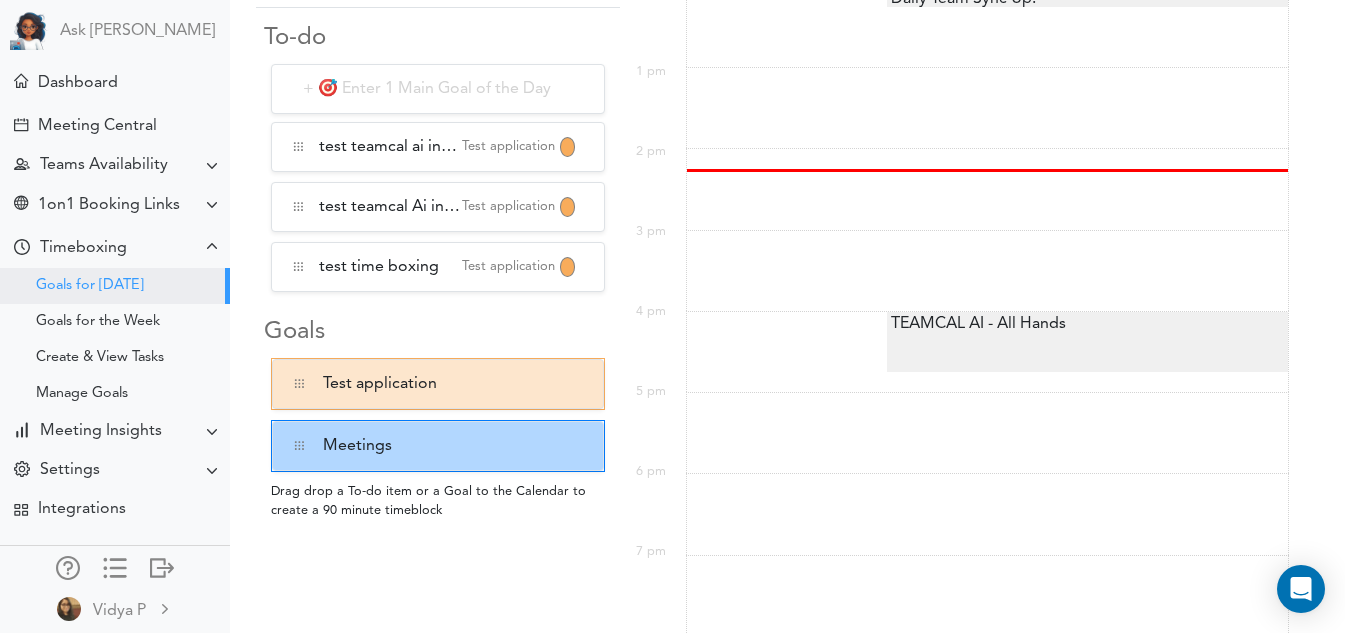 click at bounding box center (788, 240) 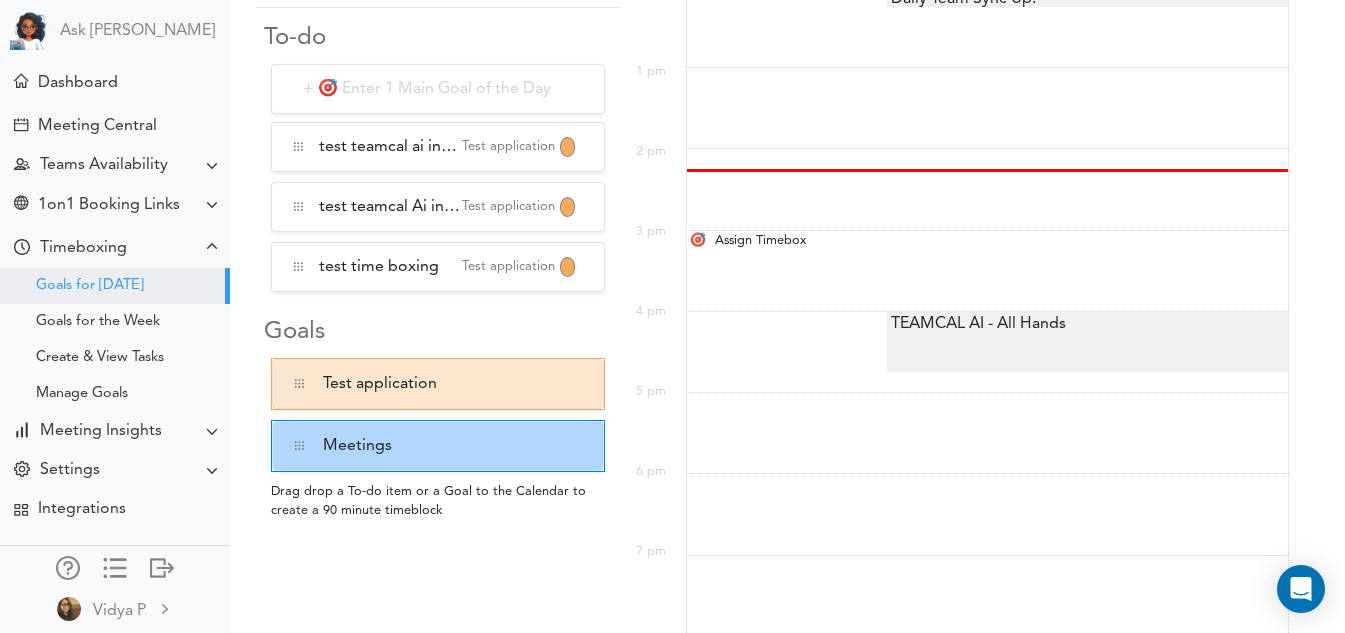 click on "🎯" at bounding box center [698, 240] 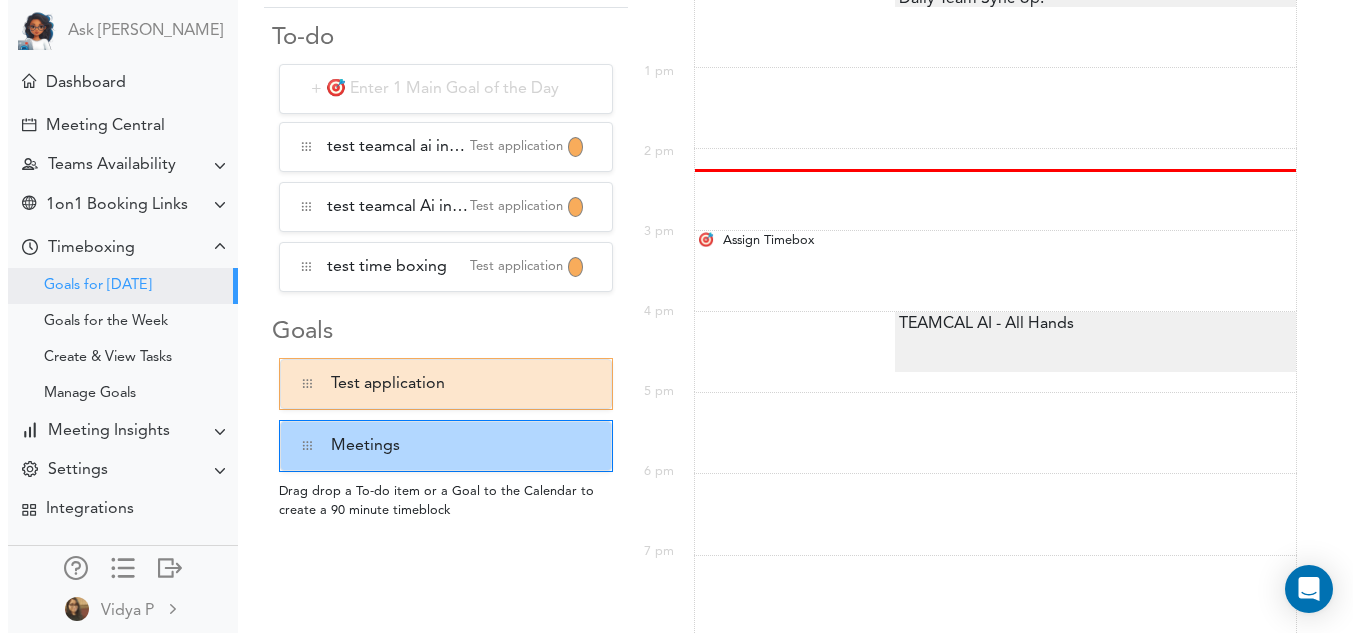 scroll, scrollTop: 999857, scrollLeft: 999713, axis: both 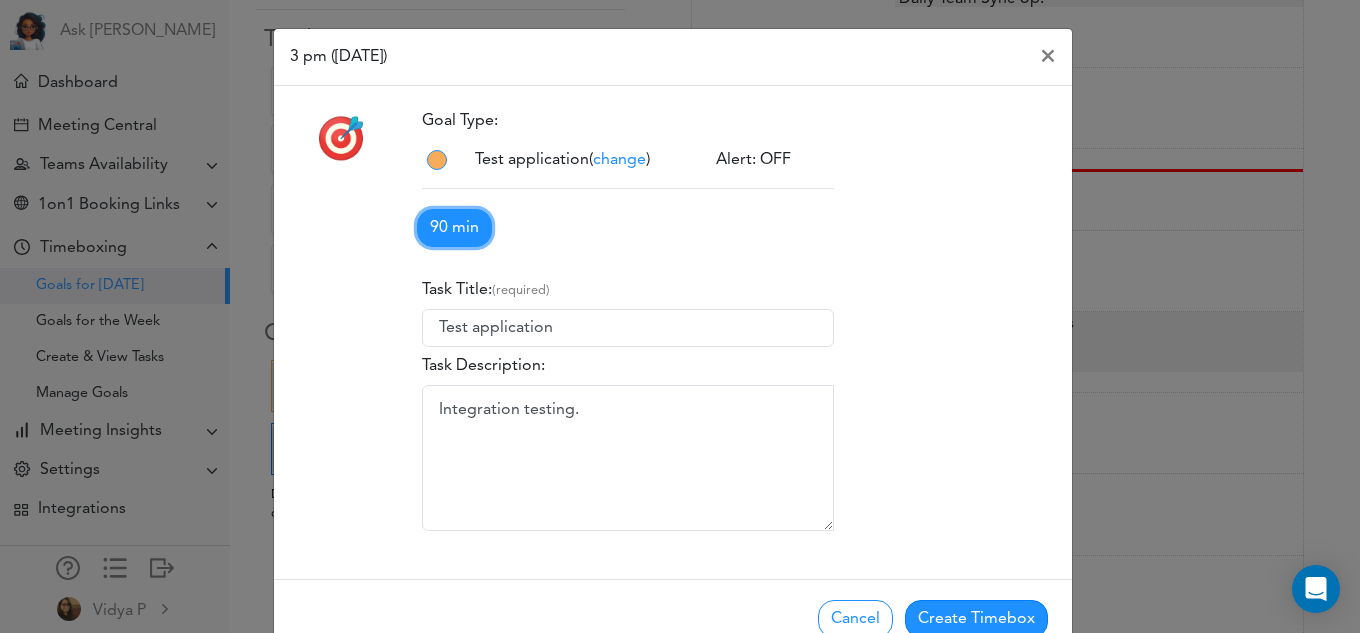 click on "90 min" at bounding box center [454, 228] 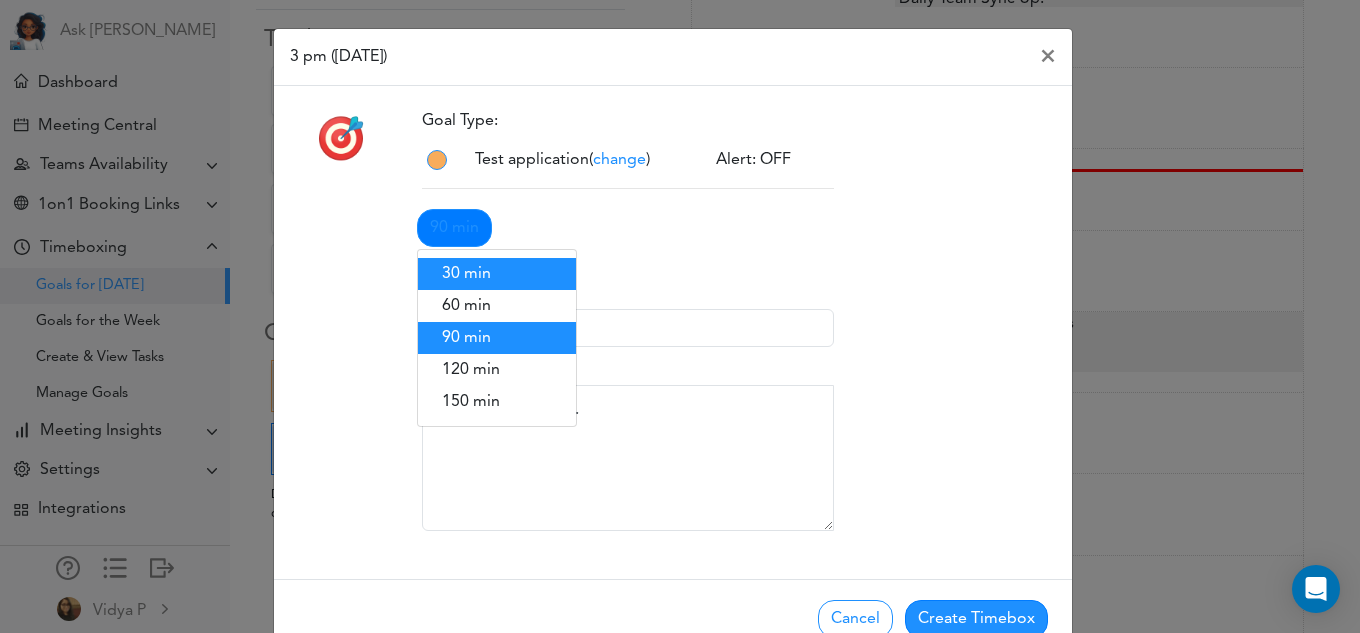 click on "30 min" at bounding box center (497, 274) 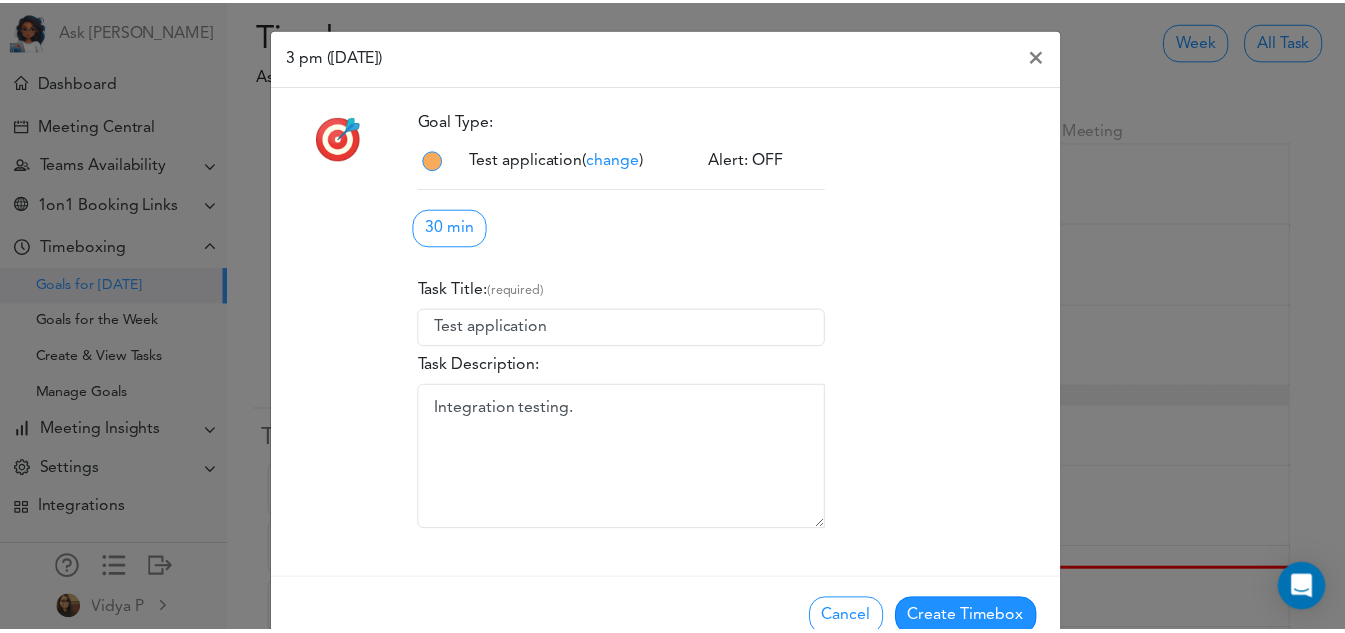 scroll, scrollTop: 50, scrollLeft: 0, axis: vertical 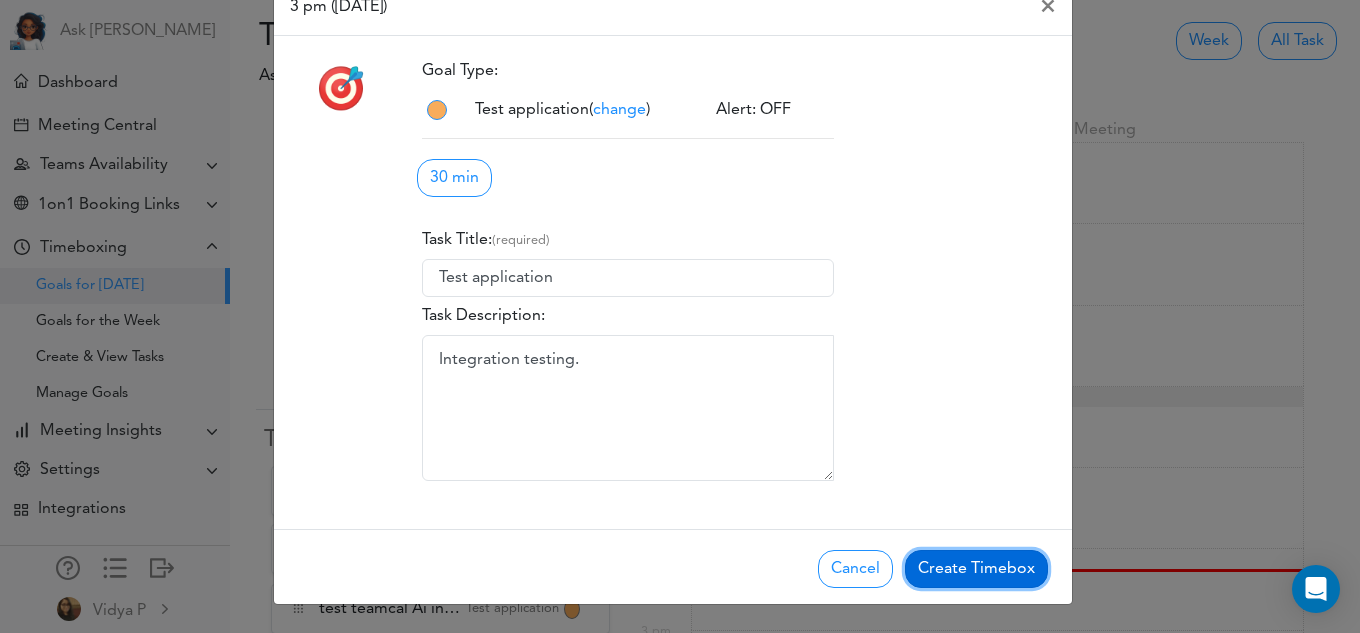 click on "Create Timebox" at bounding box center (976, 569) 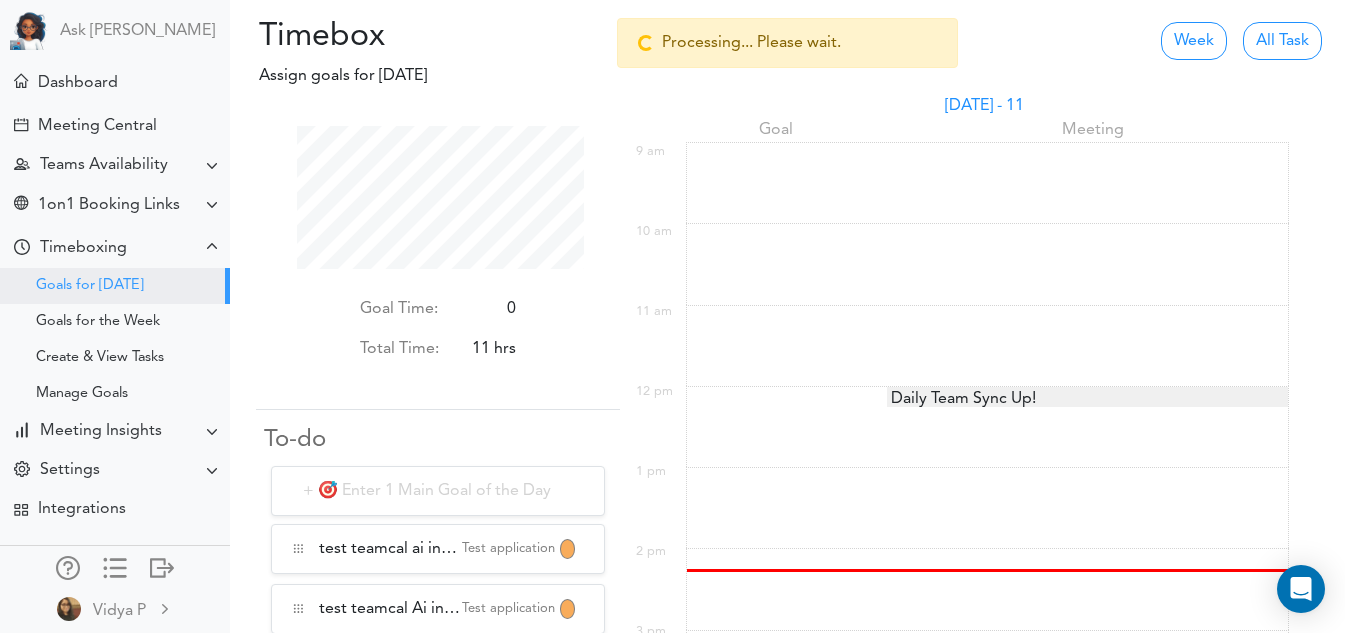 scroll, scrollTop: 141, scrollLeft: 281, axis: both 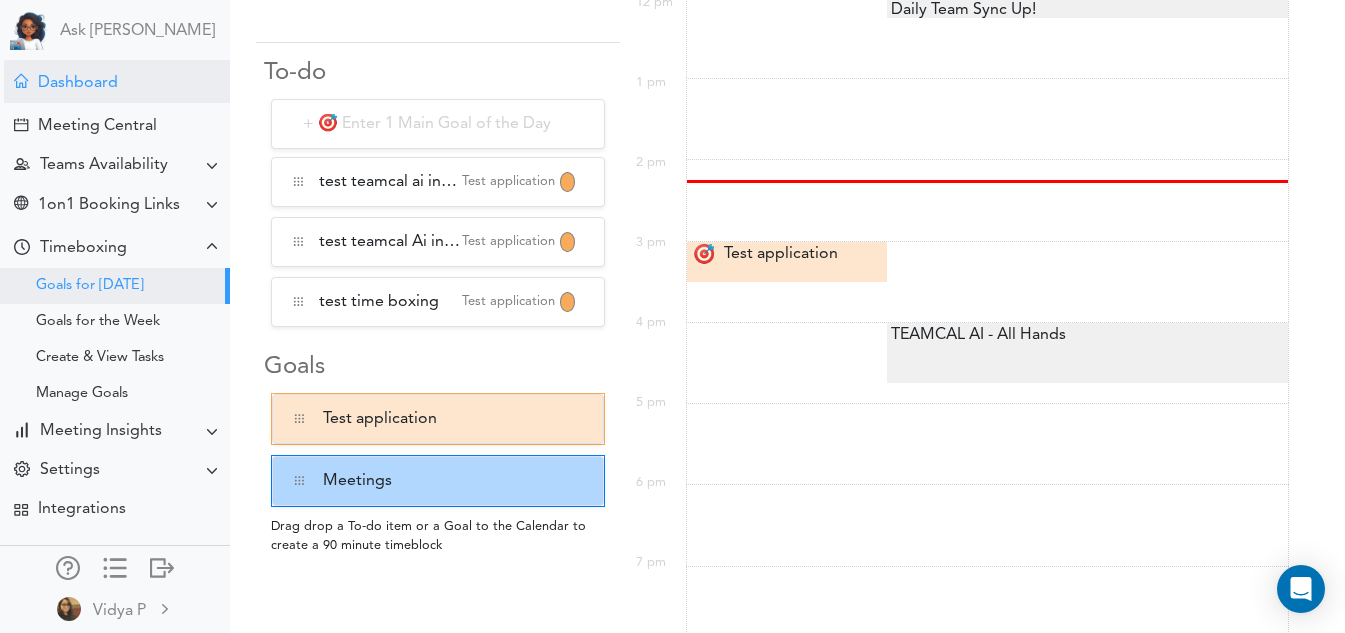 click on "Dashboard" at bounding box center [78, 83] 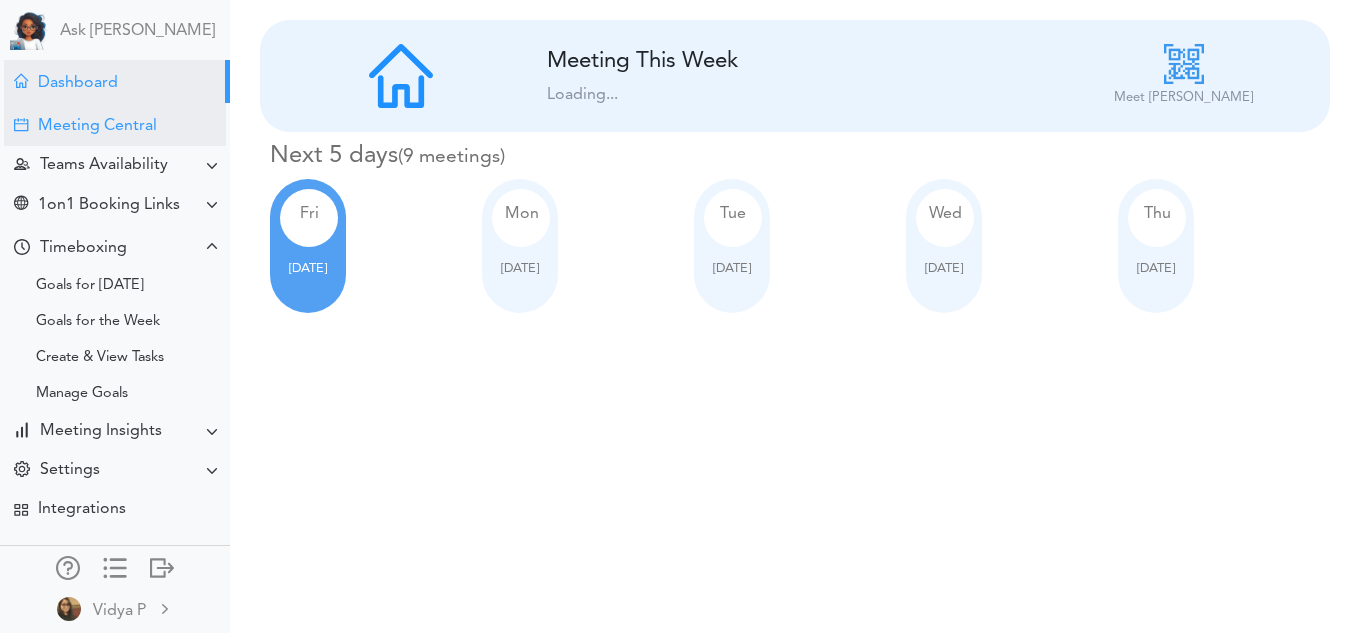 scroll, scrollTop: 0, scrollLeft: 0, axis: both 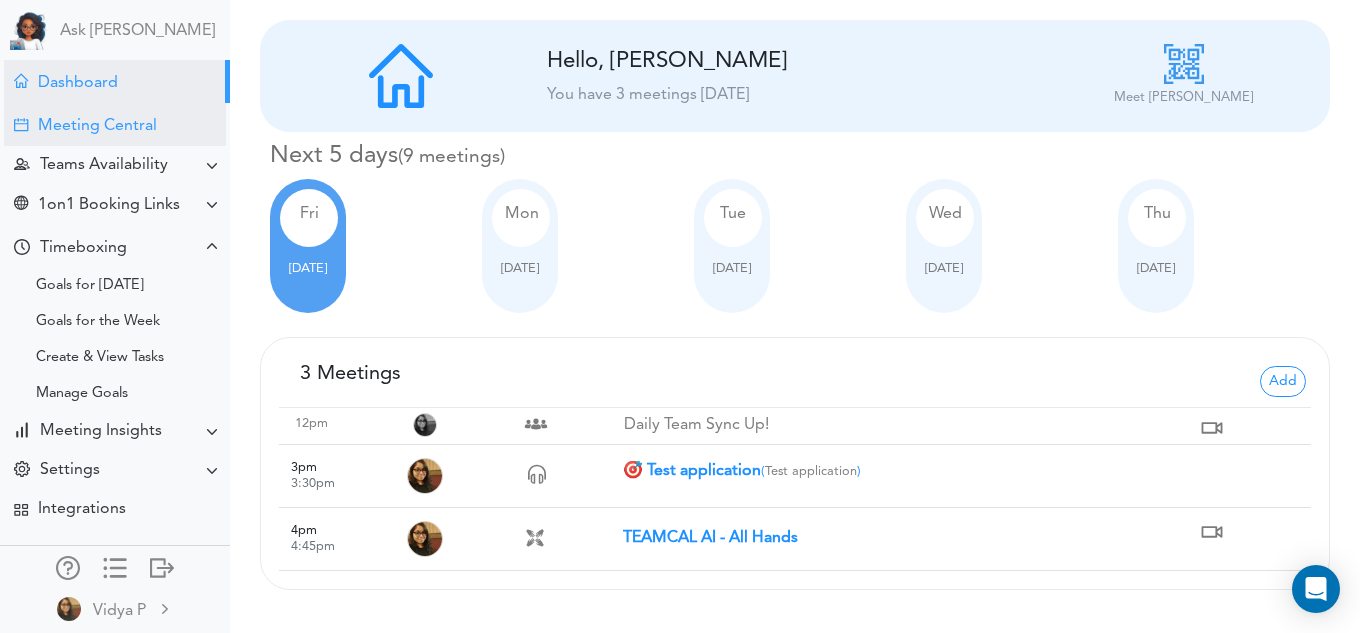 click on "Meeting Central" at bounding box center [115, 124] 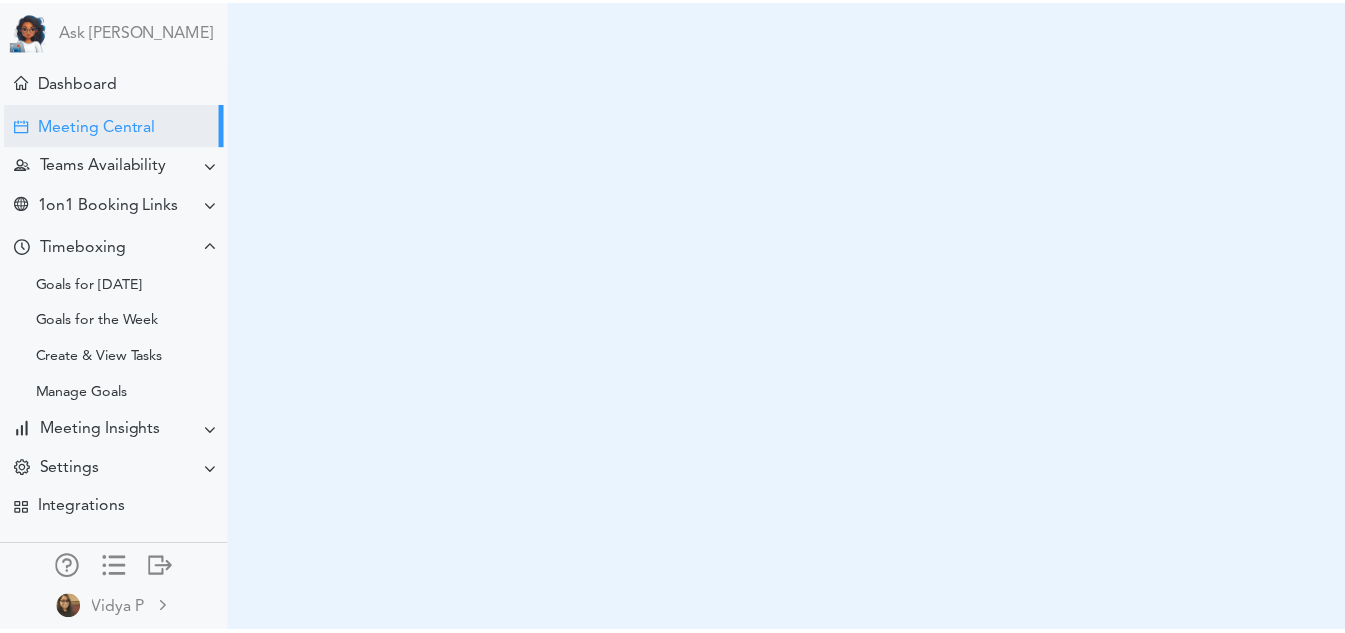 scroll, scrollTop: 0, scrollLeft: 0, axis: both 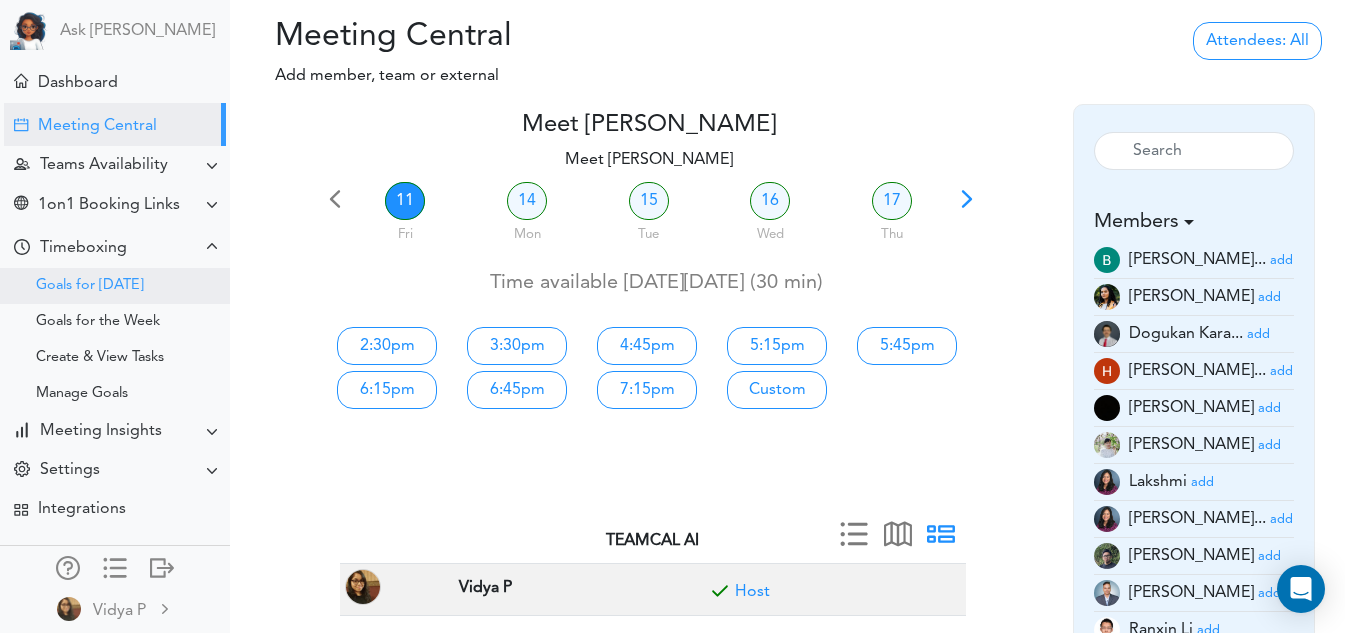 click on "Goals for [DATE]" at bounding box center (90, 286) 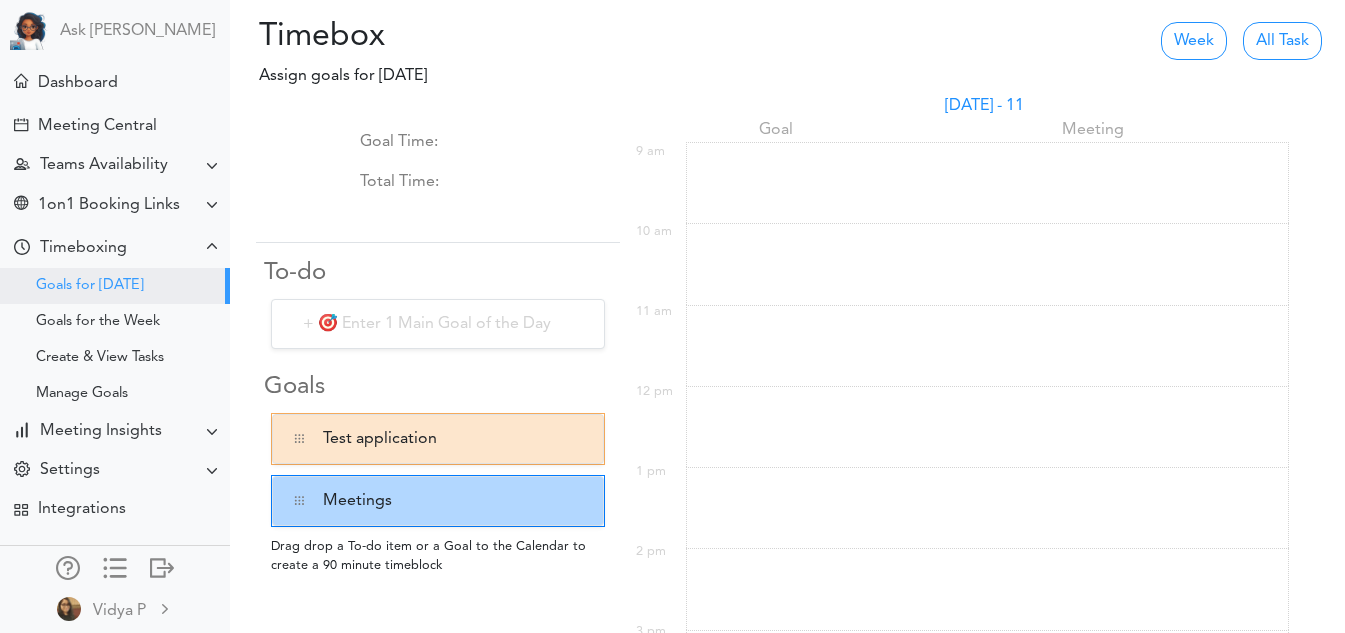 scroll, scrollTop: 0, scrollLeft: 0, axis: both 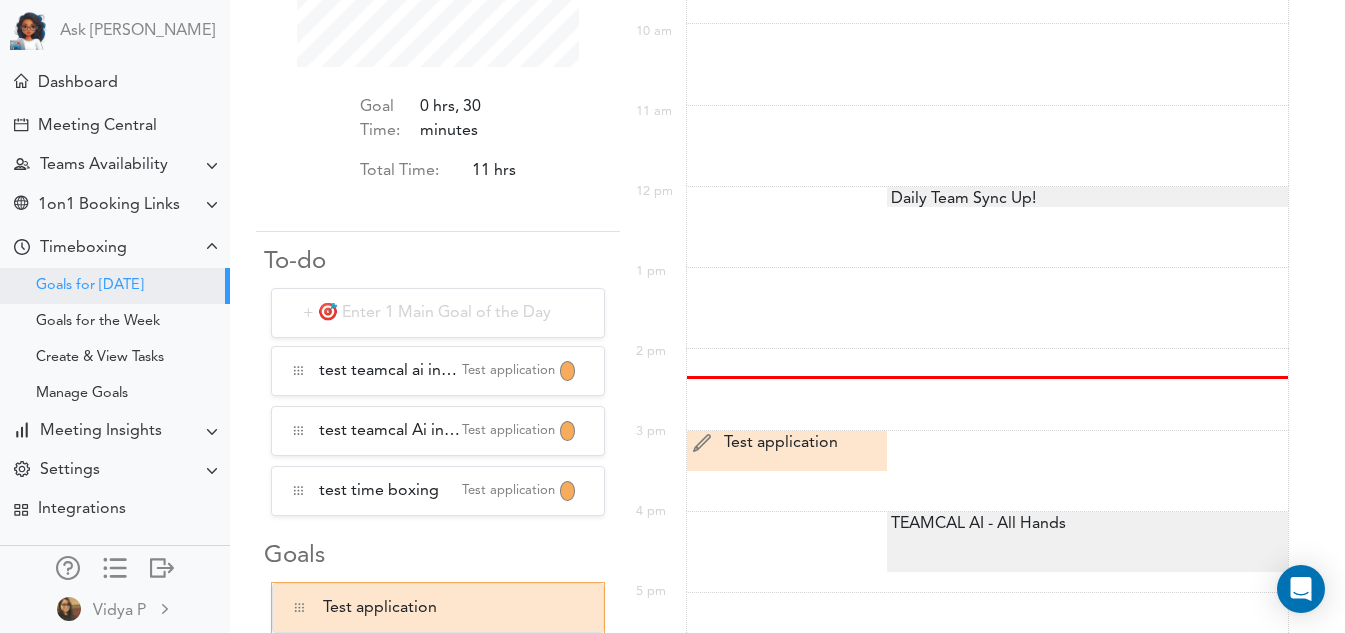 click on "Test application Test application" at bounding box center (790, 443) 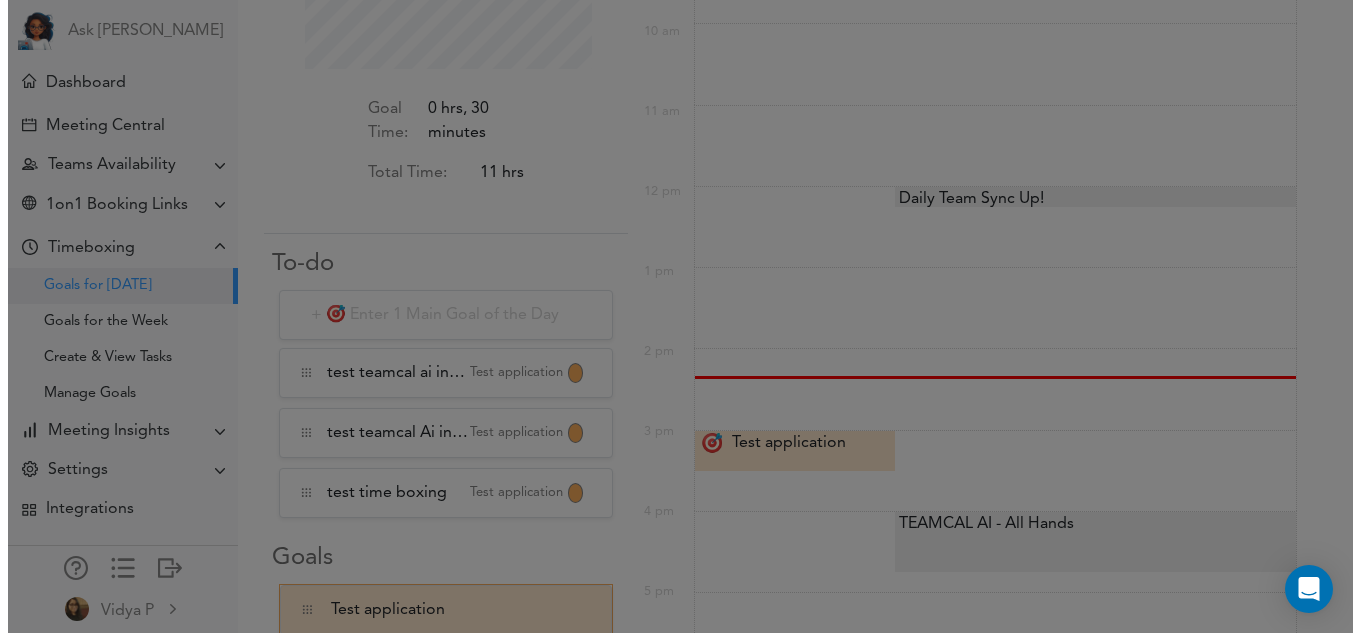 scroll, scrollTop: 202, scrollLeft: 0, axis: vertical 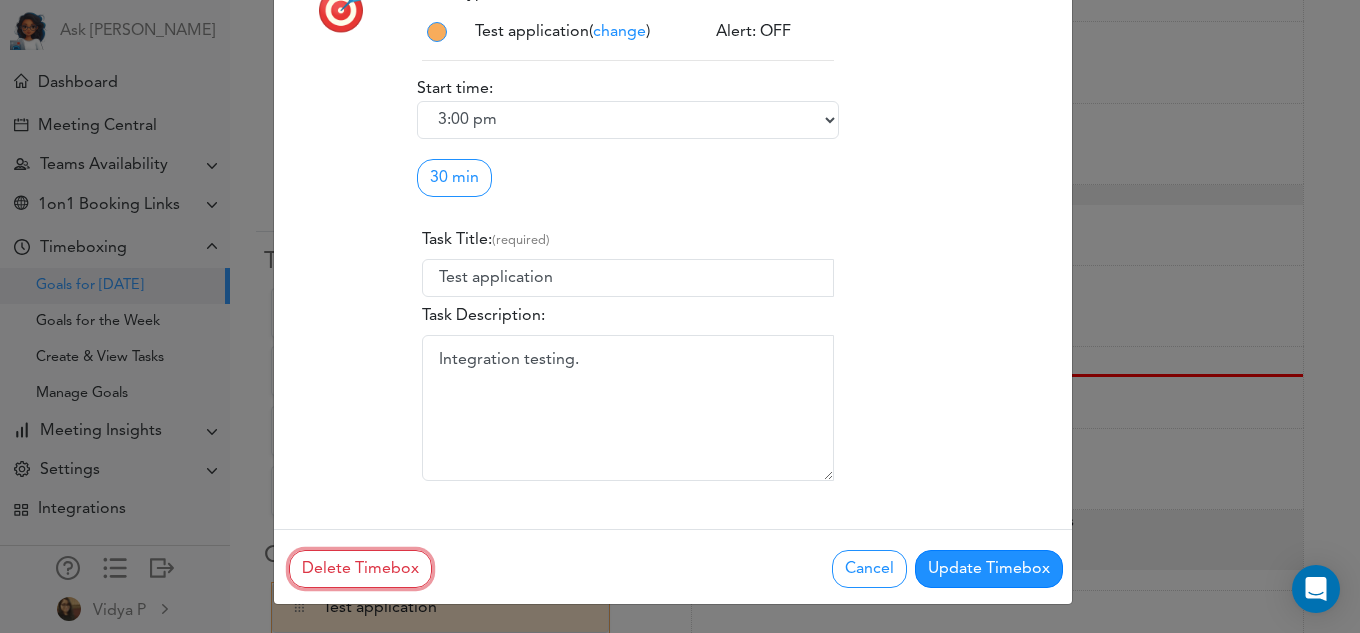 drag, startPoint x: 379, startPoint y: 581, endPoint x: 762, endPoint y: 111, distance: 606.2912 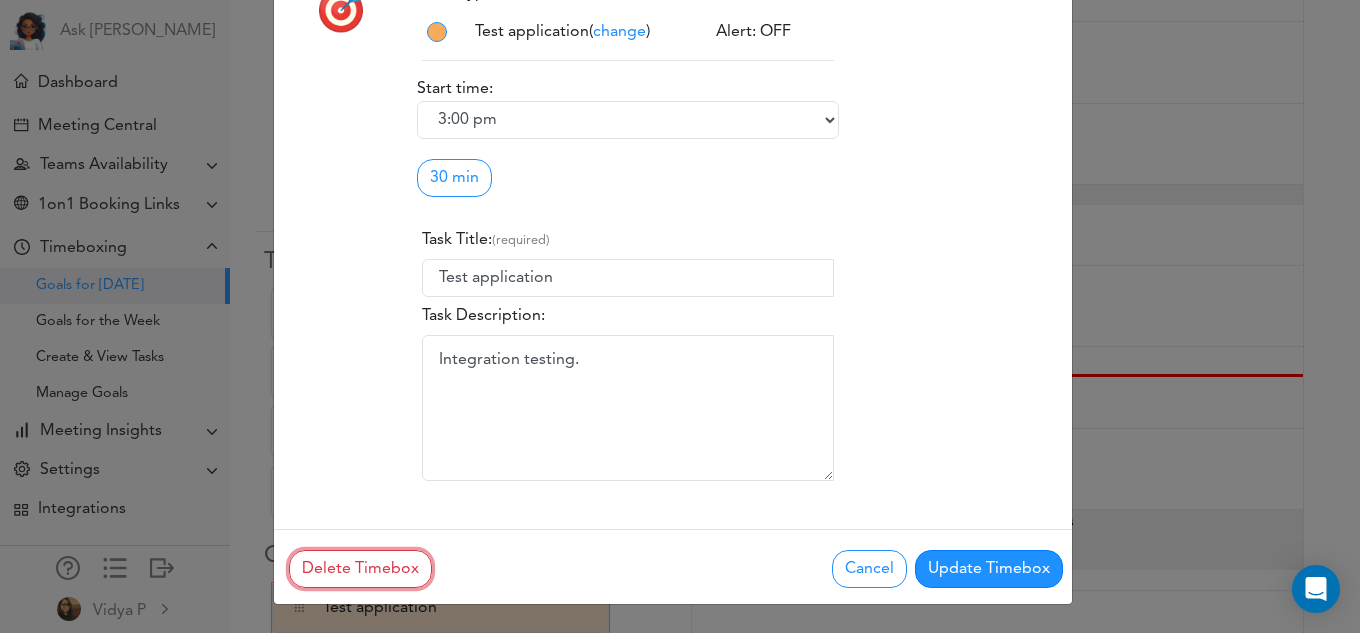 type on "Integration testing." 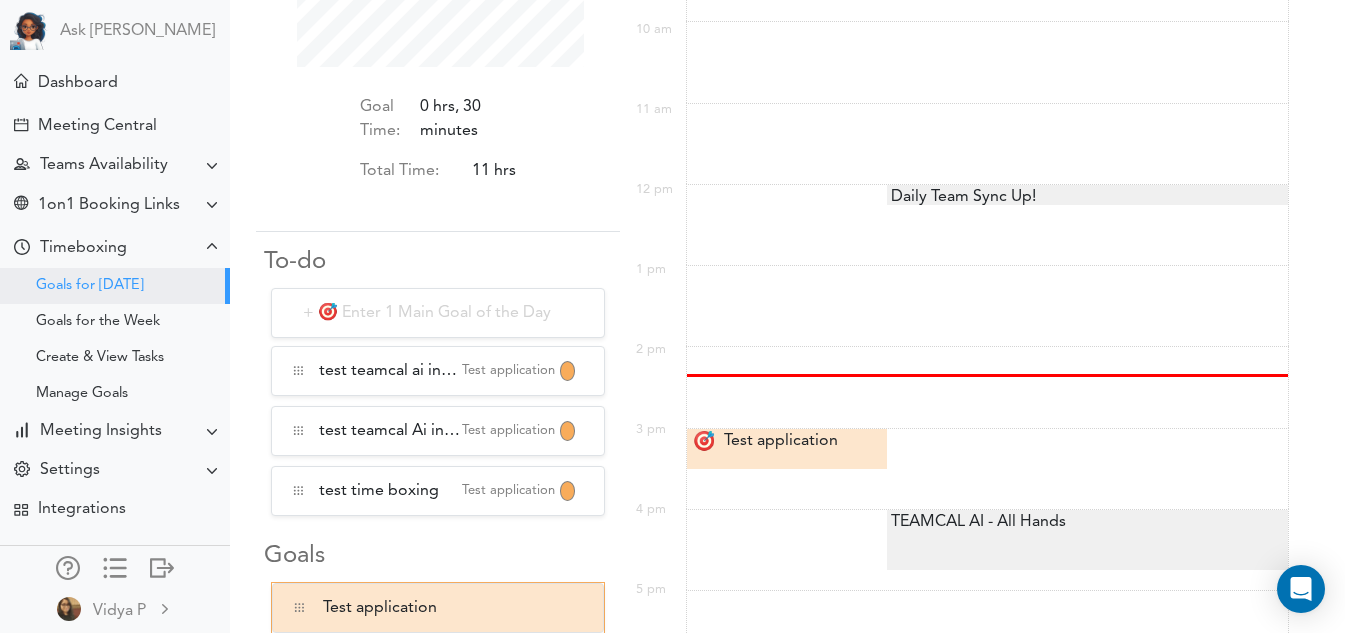 scroll, scrollTop: 141, scrollLeft: 281, axis: both 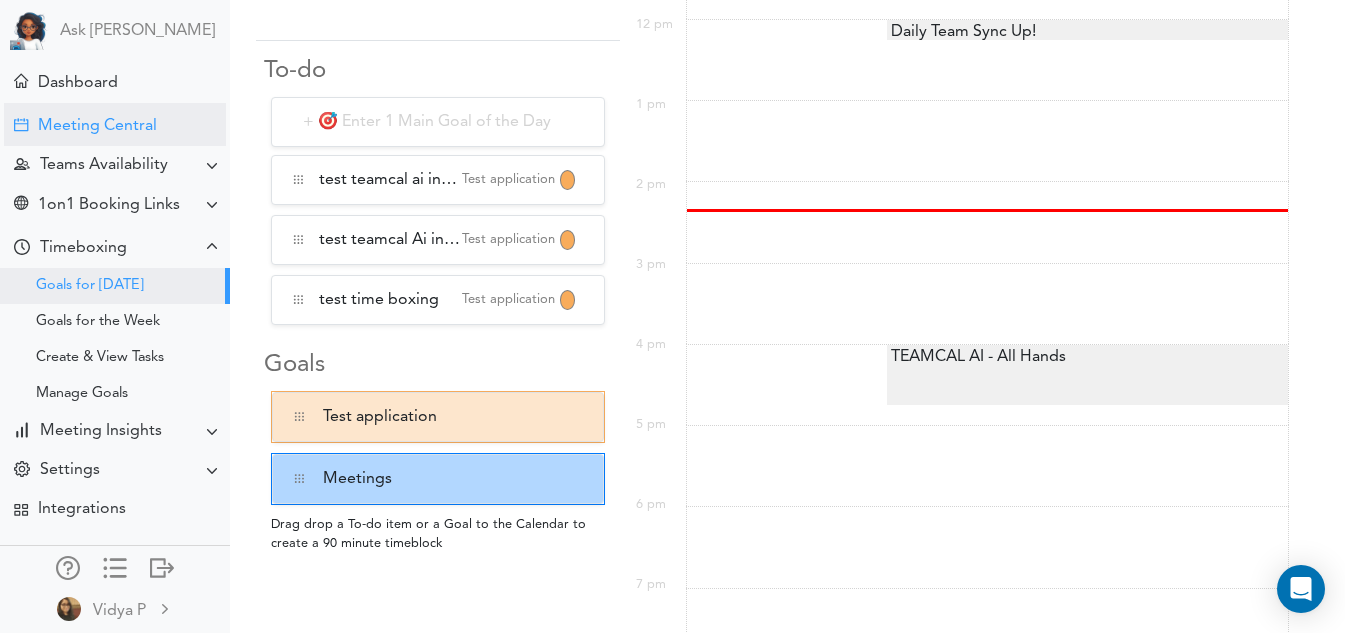 click on "Meeting Central" at bounding box center (97, 126) 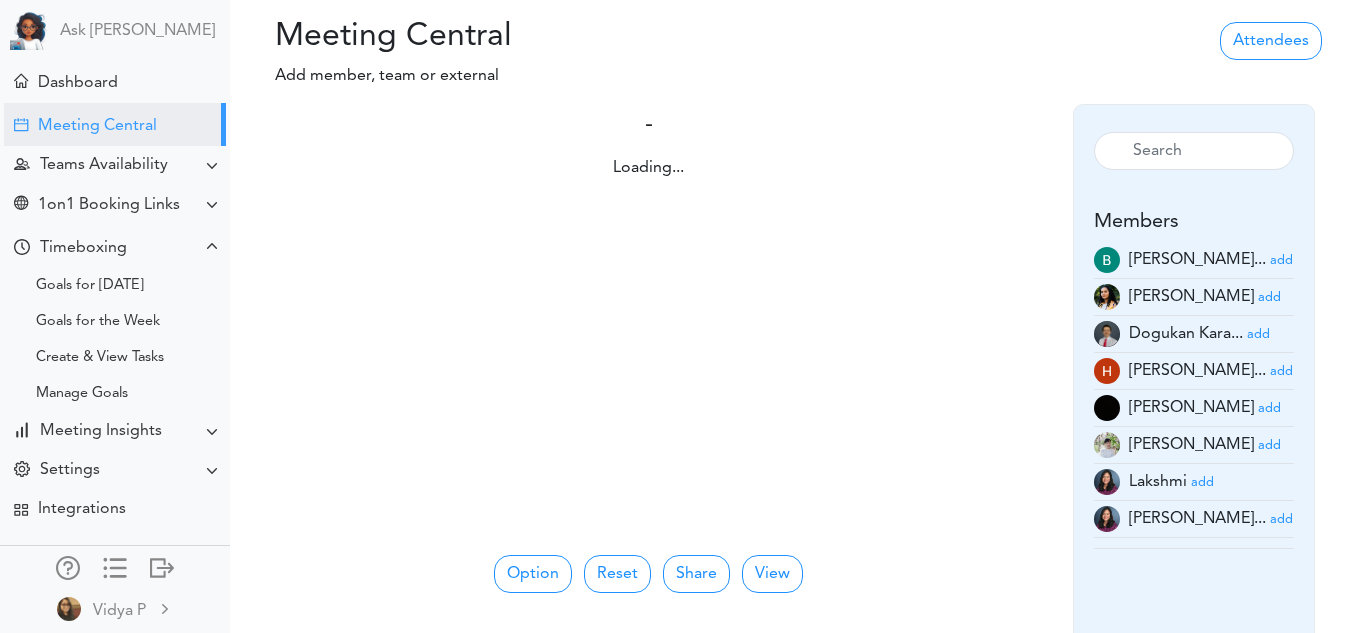 scroll, scrollTop: 0, scrollLeft: 0, axis: both 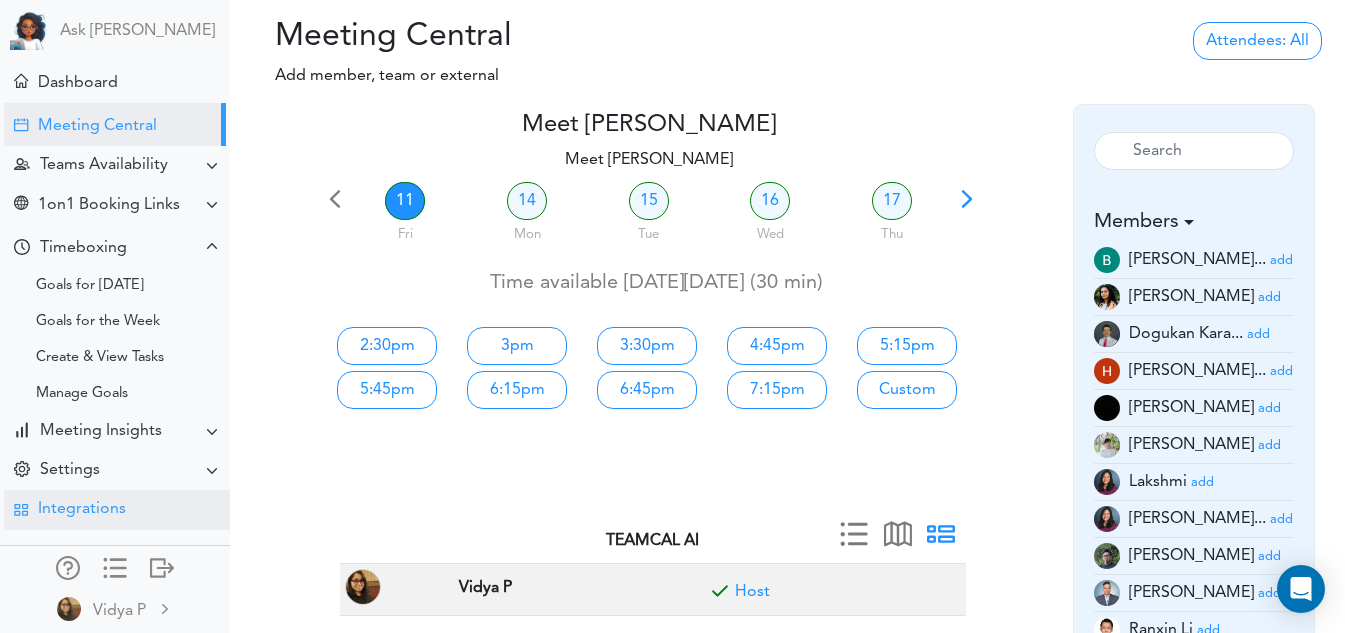 click on "Integrations" at bounding box center (82, 509) 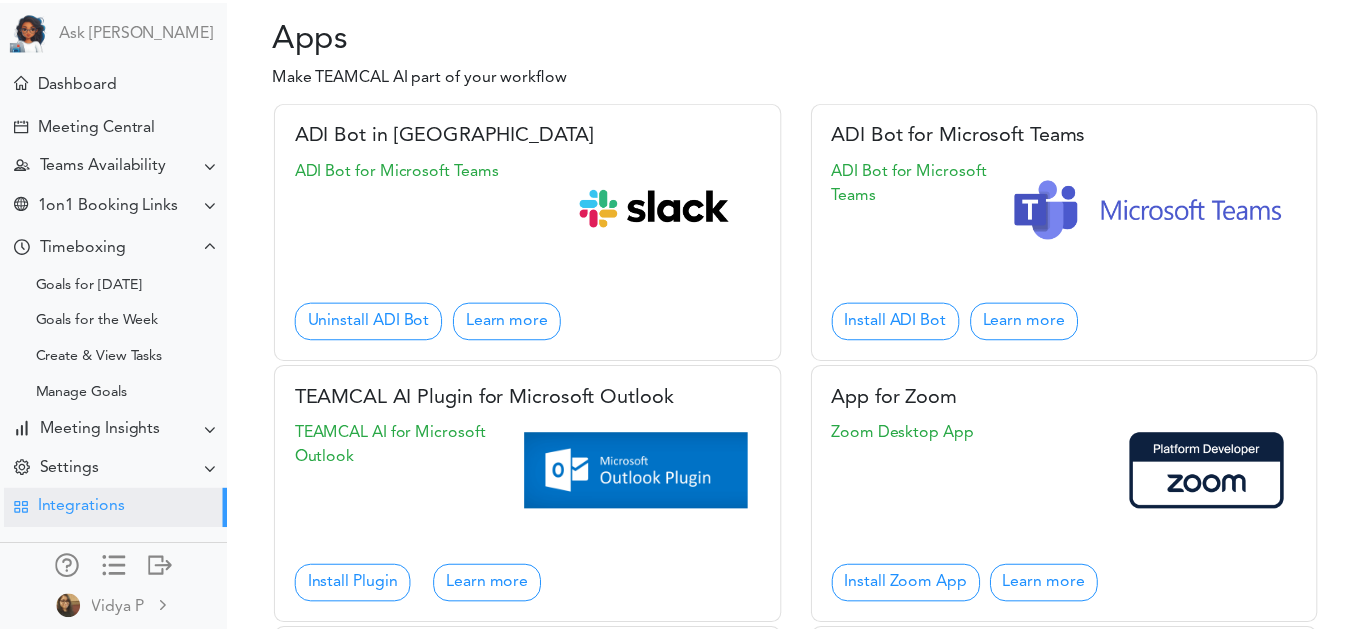 scroll, scrollTop: 0, scrollLeft: 0, axis: both 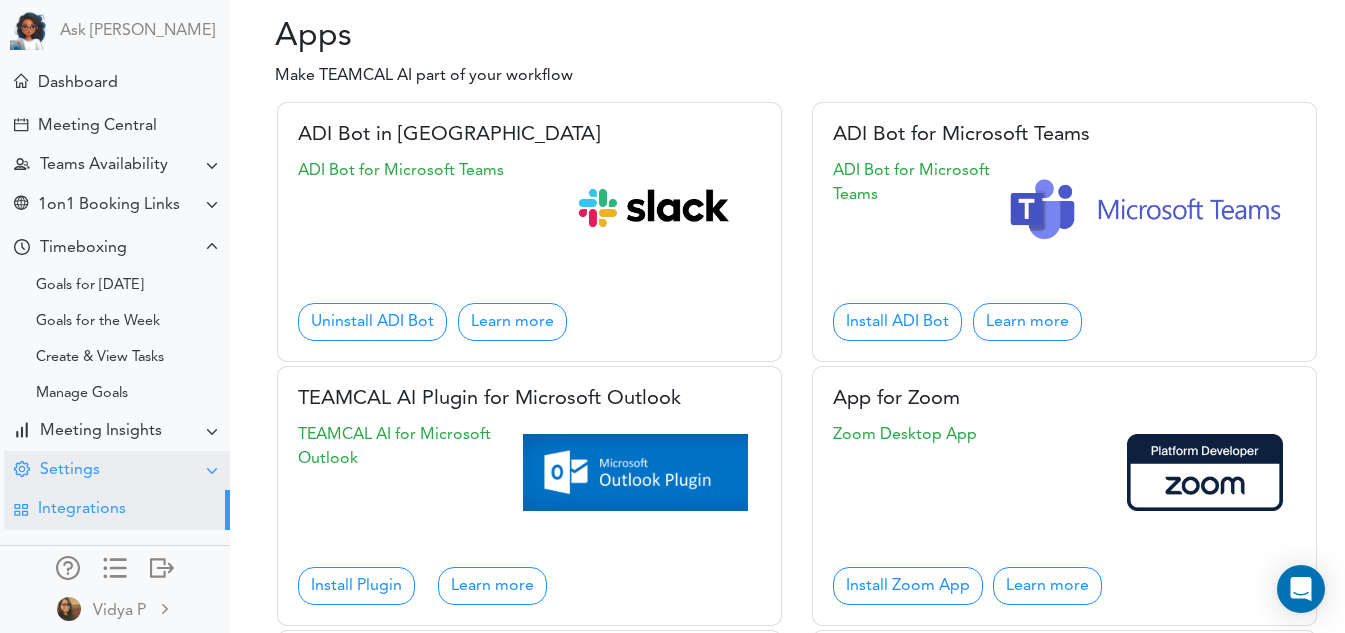 click on "Settings" at bounding box center [70, 470] 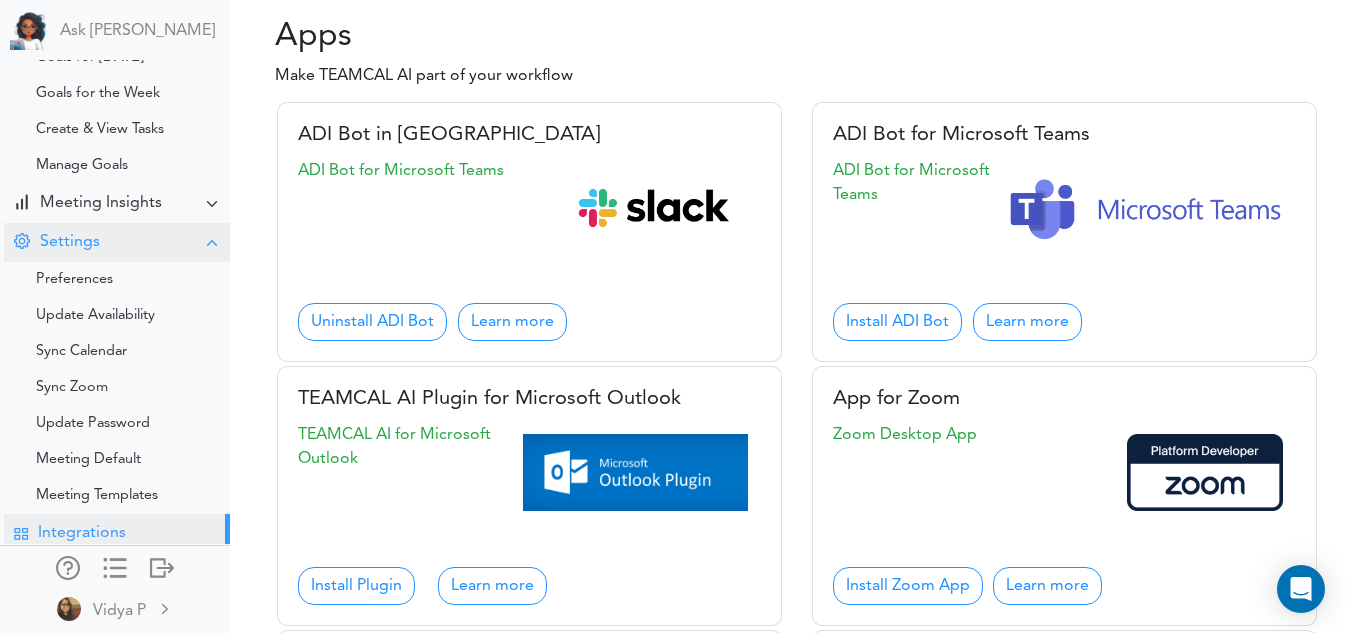 scroll, scrollTop: 253, scrollLeft: 0, axis: vertical 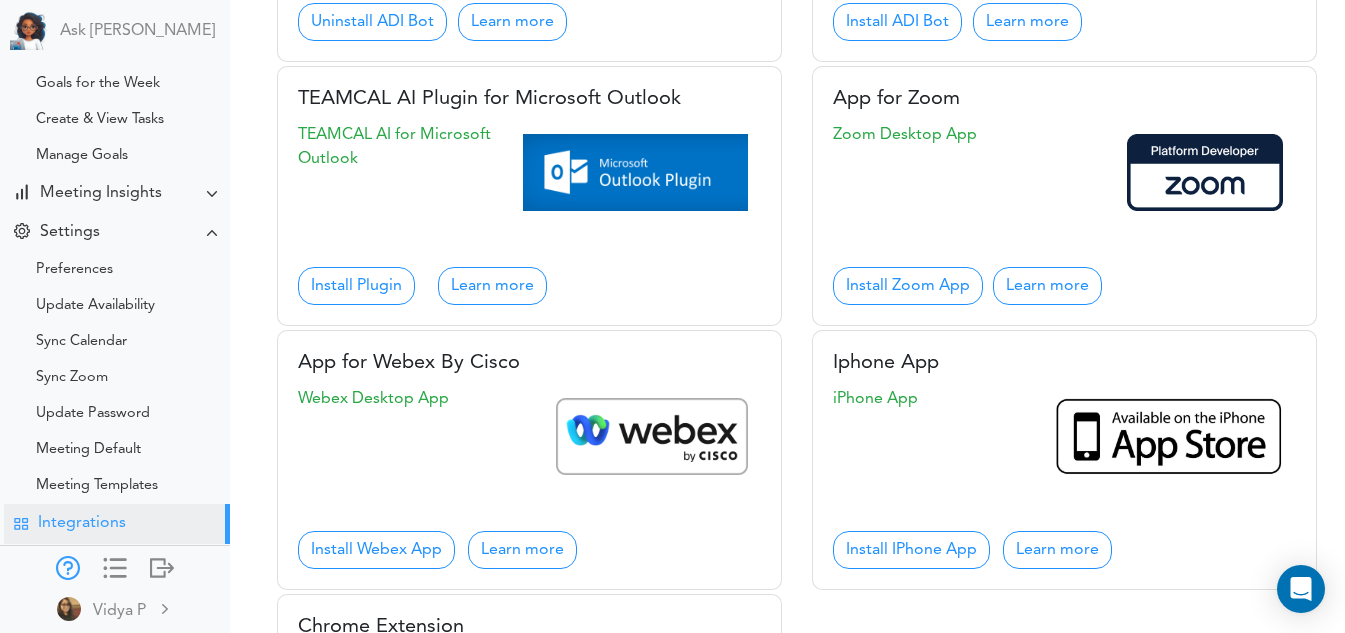click at bounding box center [68, 566] 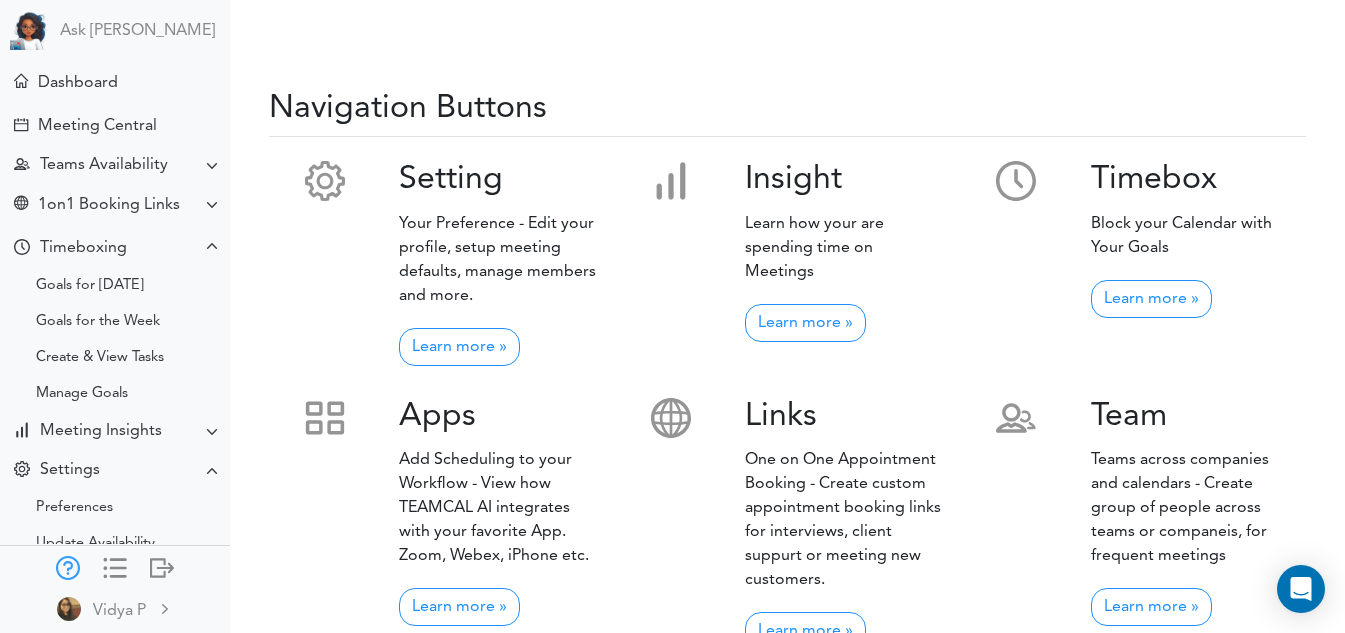 scroll, scrollTop: 300, scrollLeft: 0, axis: vertical 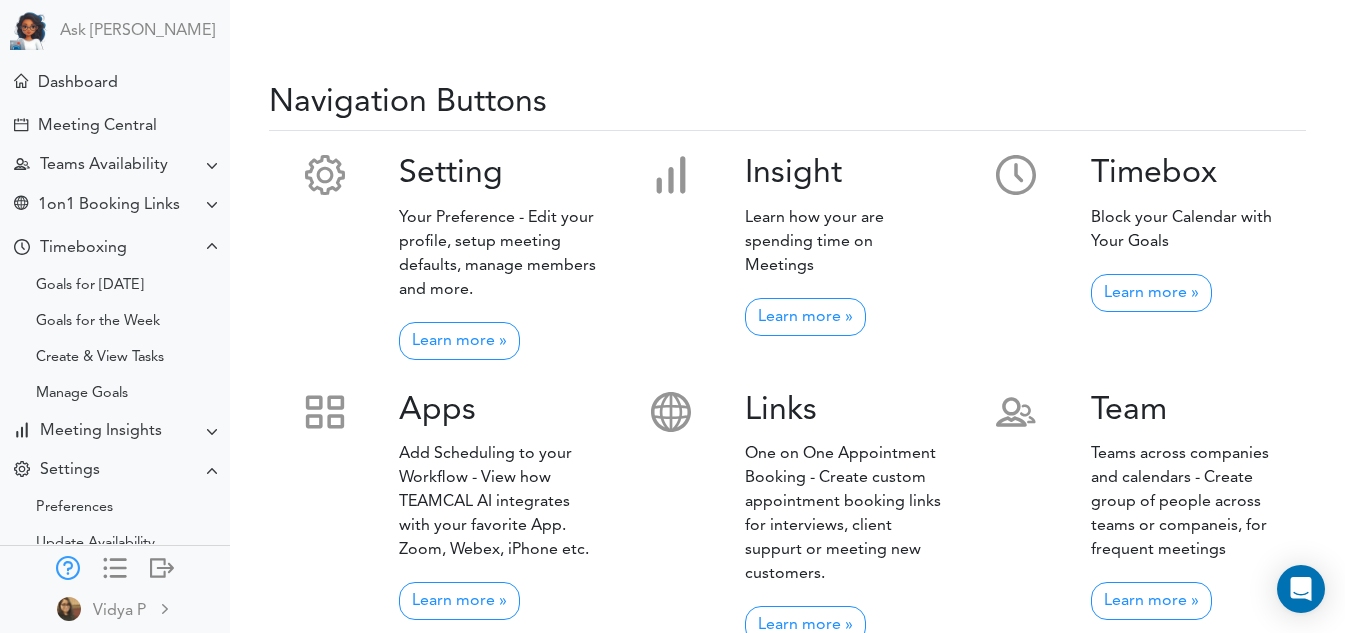 click on "Timebox
Block your Calendar with Your Goals
Learn more »" at bounding box center (1191, 233) 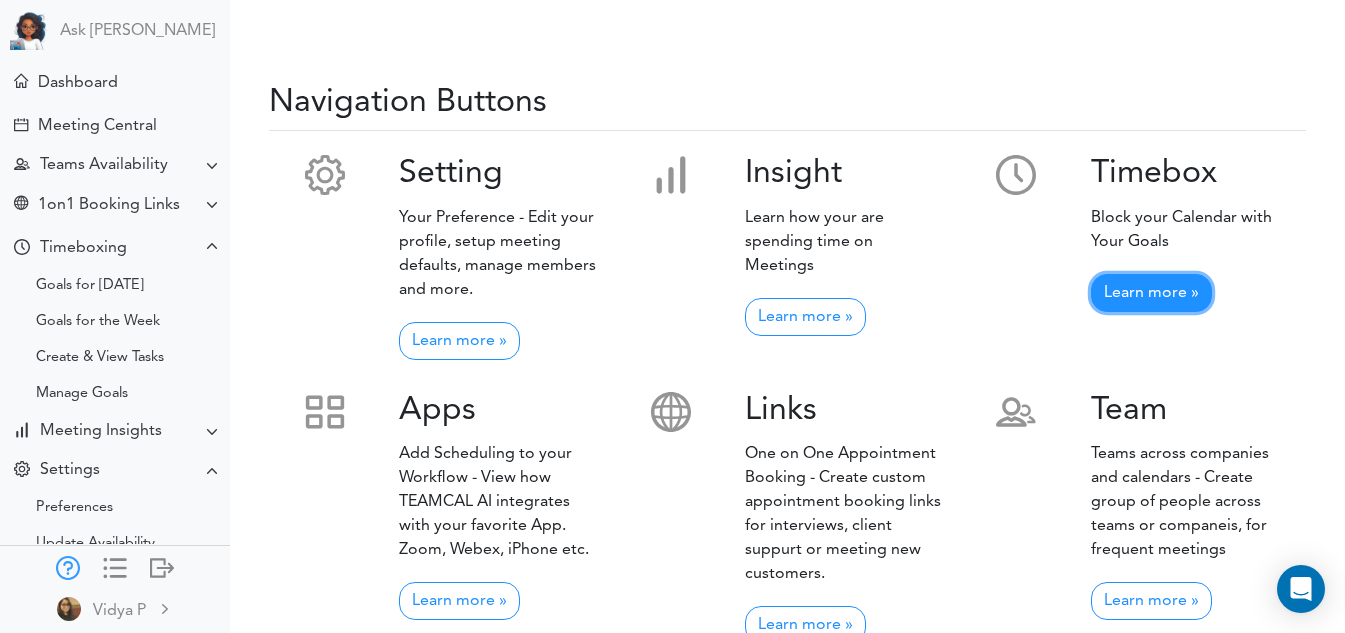 click on "Learn more »" at bounding box center (1151, 293) 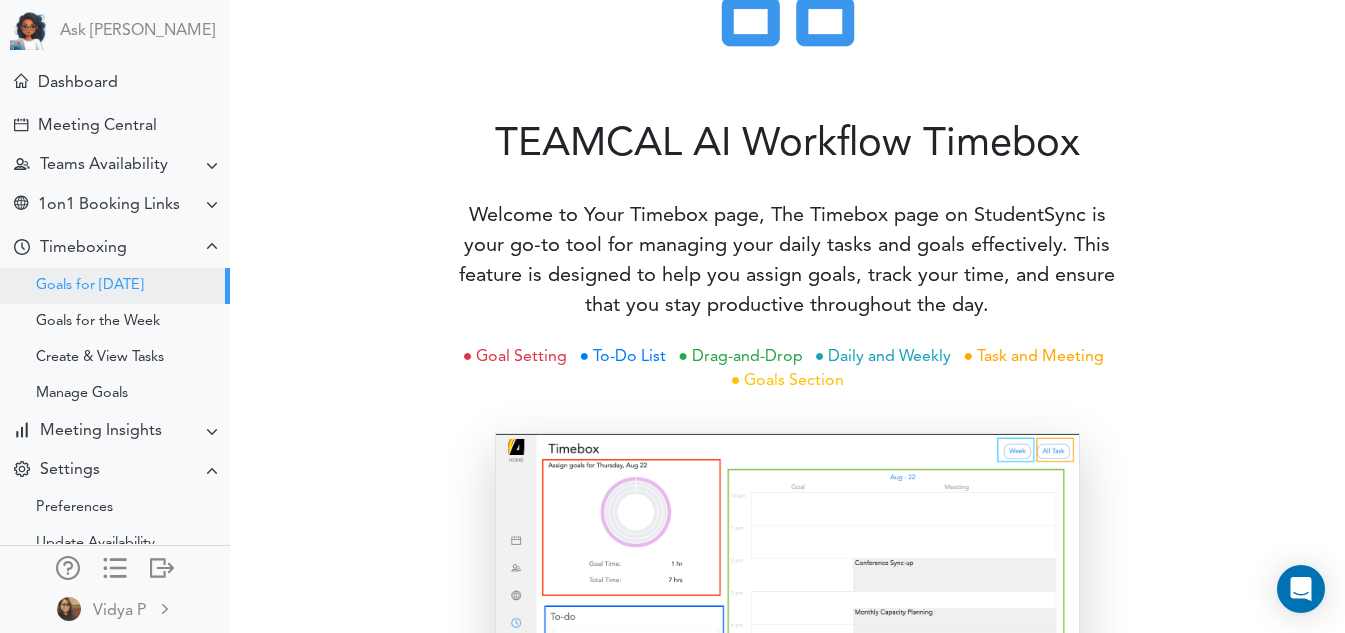 scroll, scrollTop: 200, scrollLeft: 0, axis: vertical 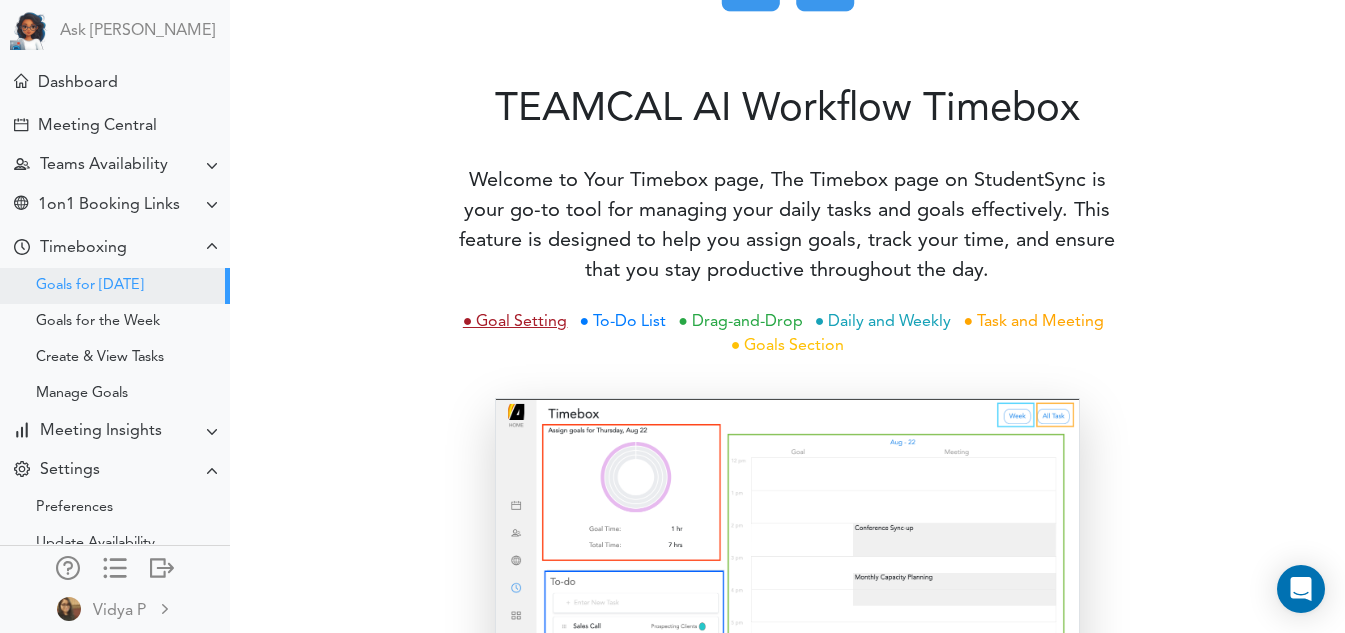 click on "● Goal Setting" at bounding box center [515, 322] 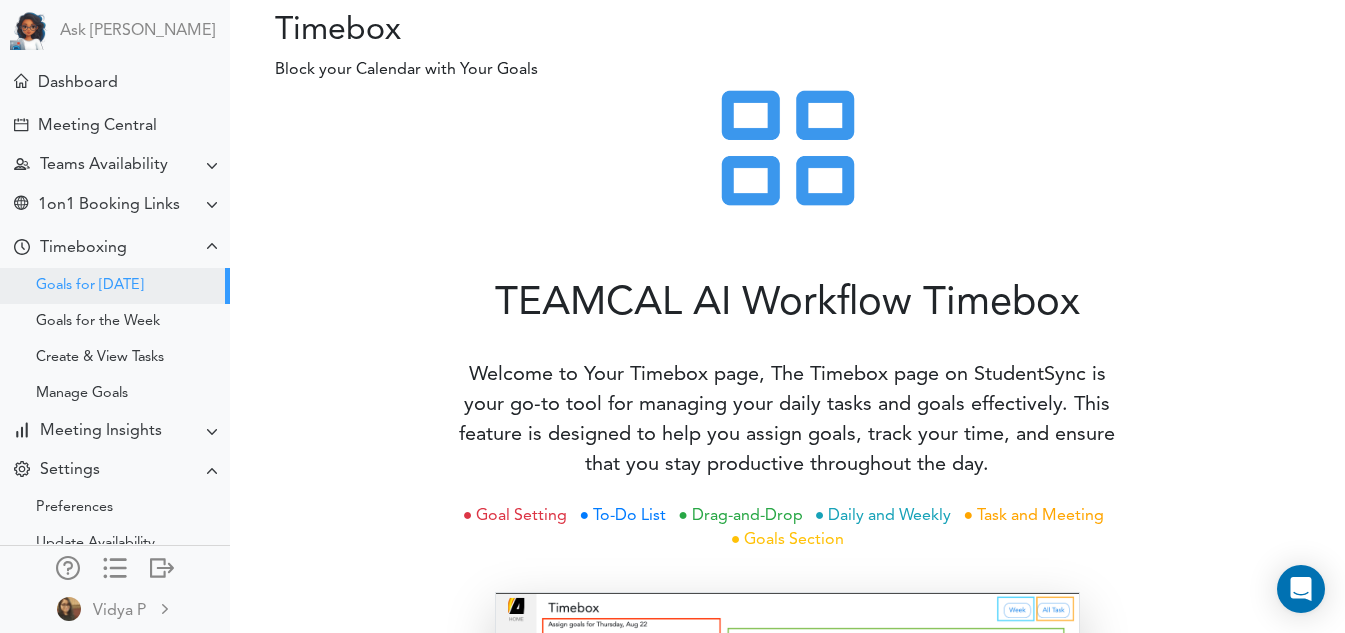 scroll, scrollTop: 0, scrollLeft: 0, axis: both 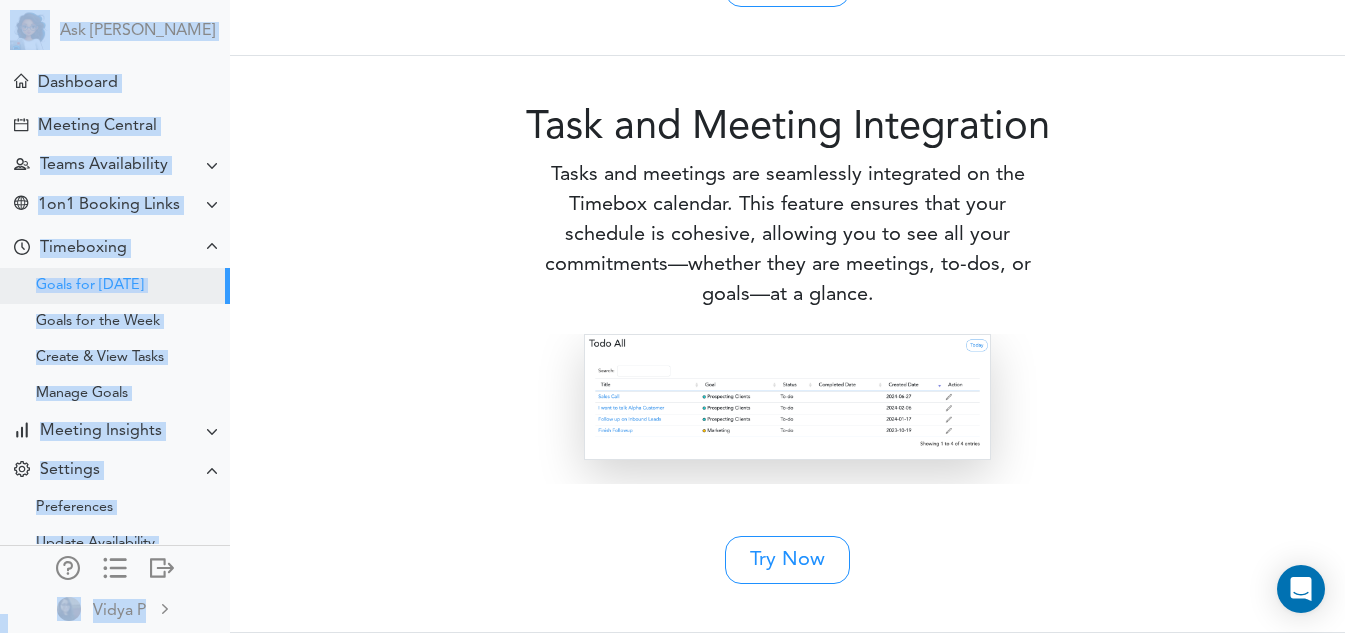 drag, startPoint x: 489, startPoint y: 280, endPoint x: 604, endPoint y: 650, distance: 387.4597 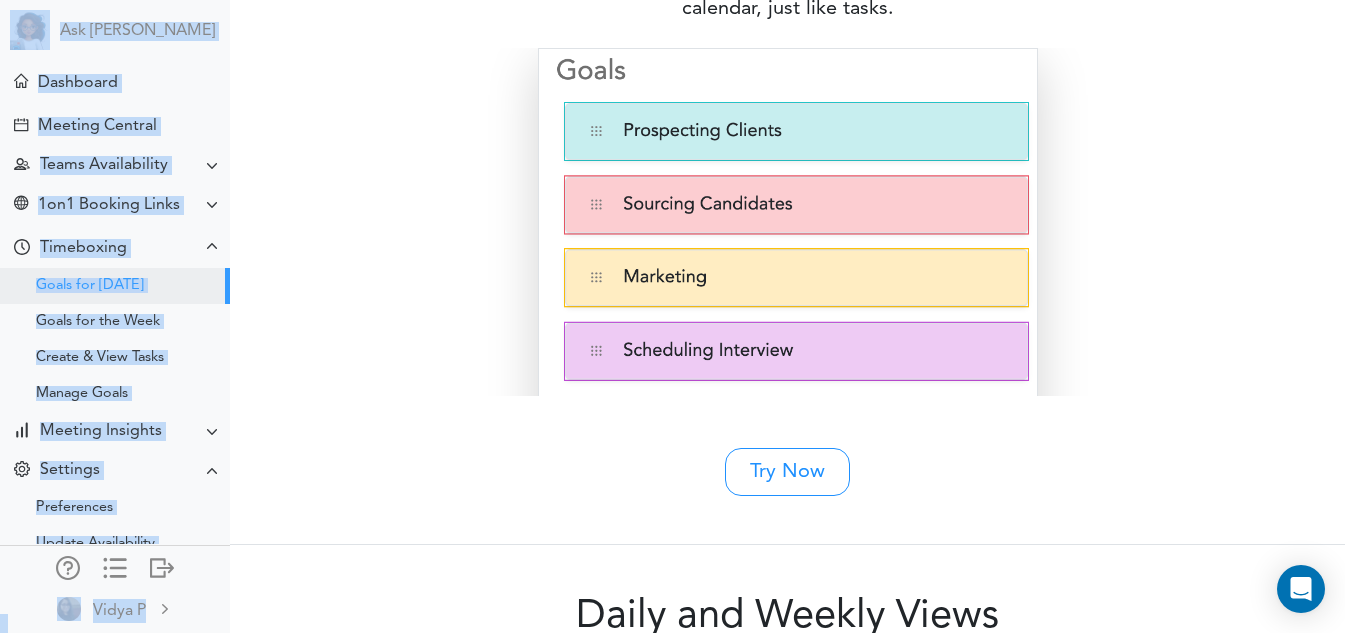 scroll, scrollTop: 3855, scrollLeft: 0, axis: vertical 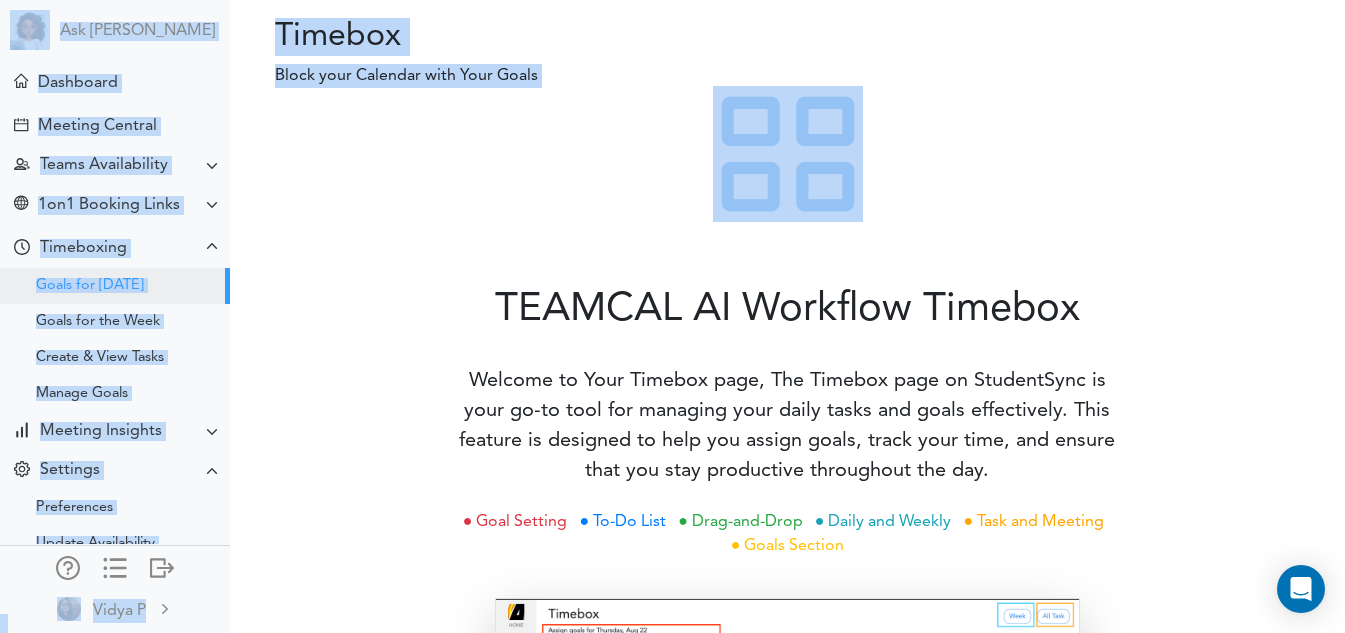 click at bounding box center (787, 178) 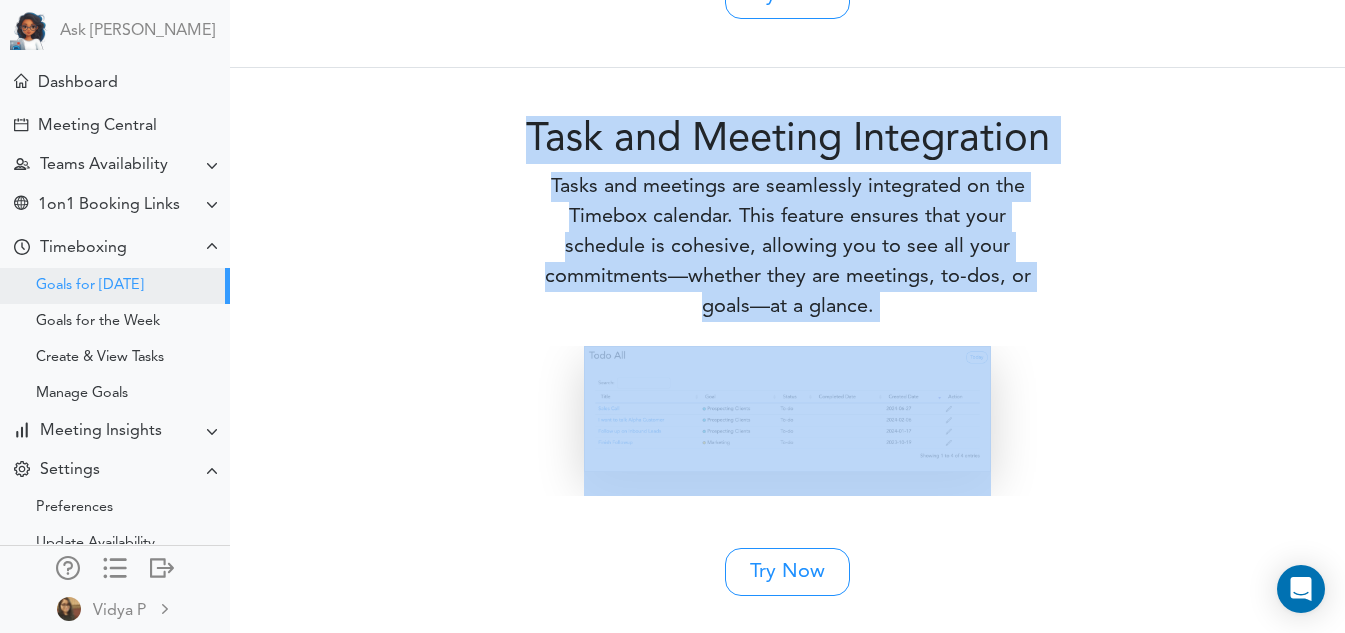 scroll, scrollTop: 4955, scrollLeft: 0, axis: vertical 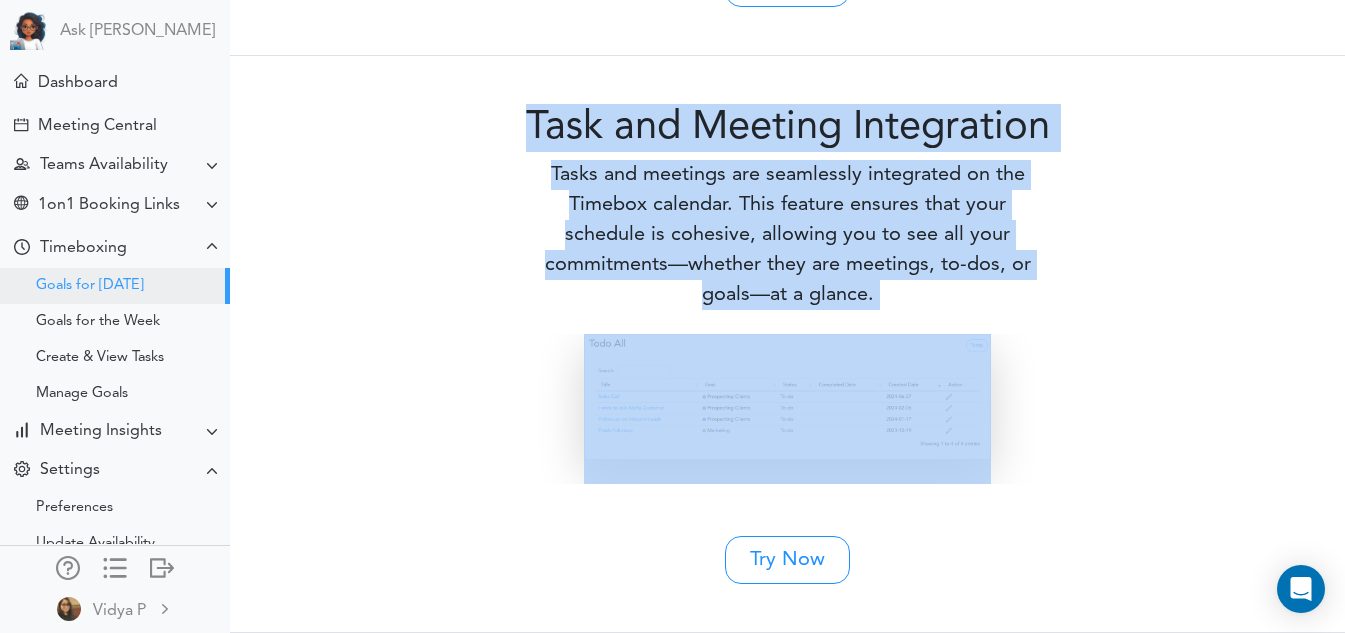 drag, startPoint x: 445, startPoint y: 378, endPoint x: 1053, endPoint y: 625, distance: 656.25684 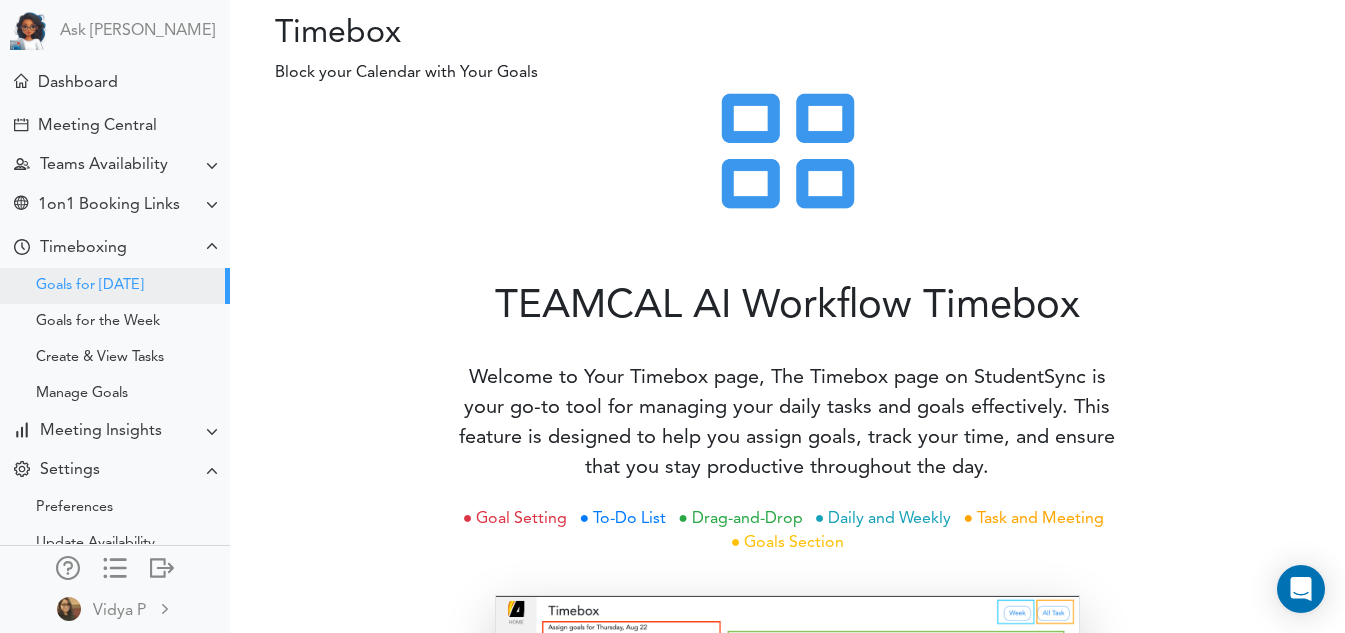 scroll, scrollTop: 0, scrollLeft: 0, axis: both 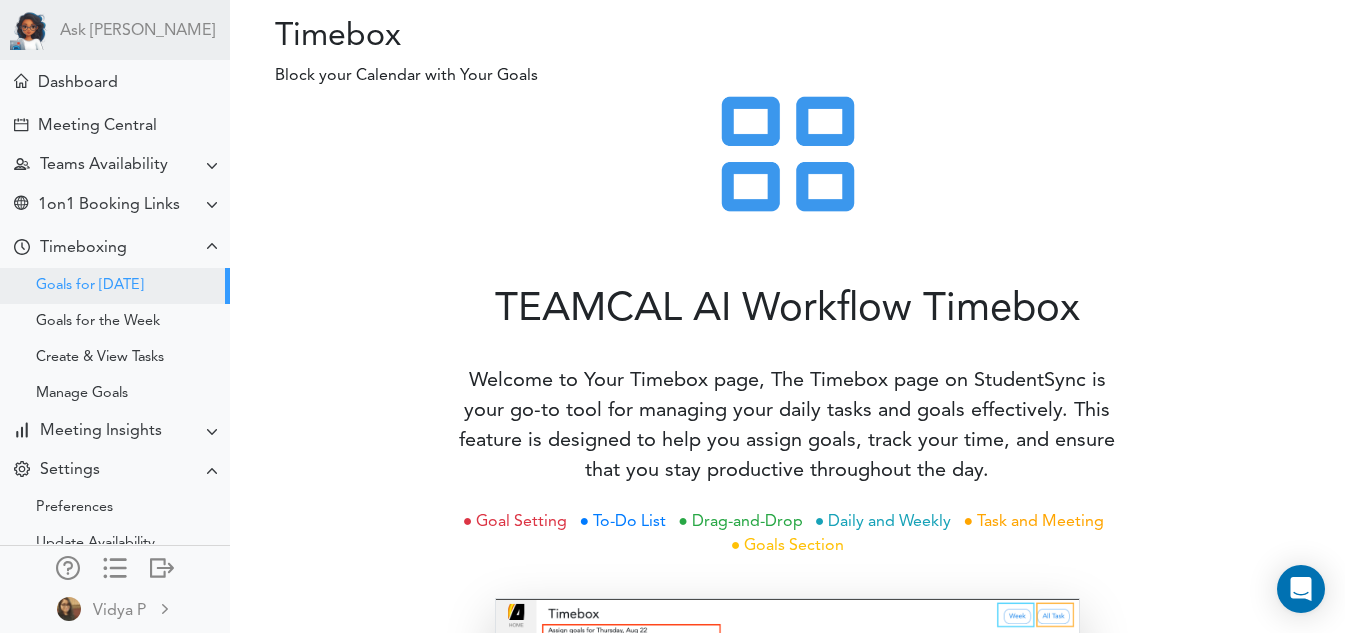 click on "Ask [PERSON_NAME]" at bounding box center (115, 30) 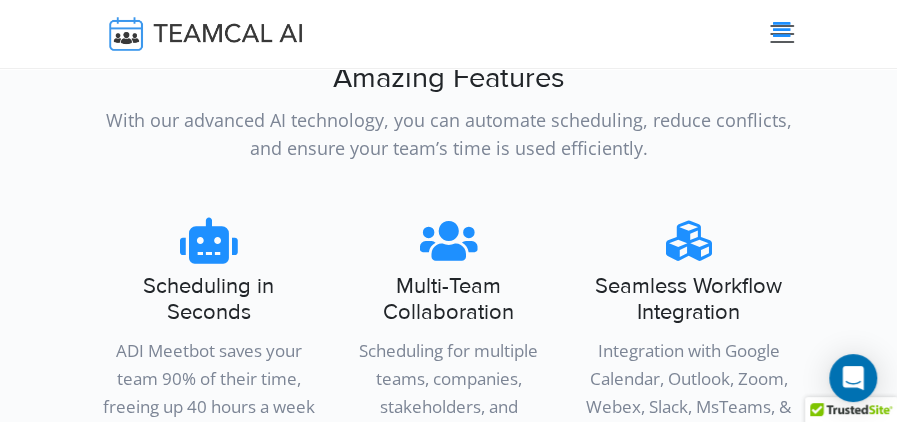 scroll, scrollTop: 11460, scrollLeft: 0, axis: vertical 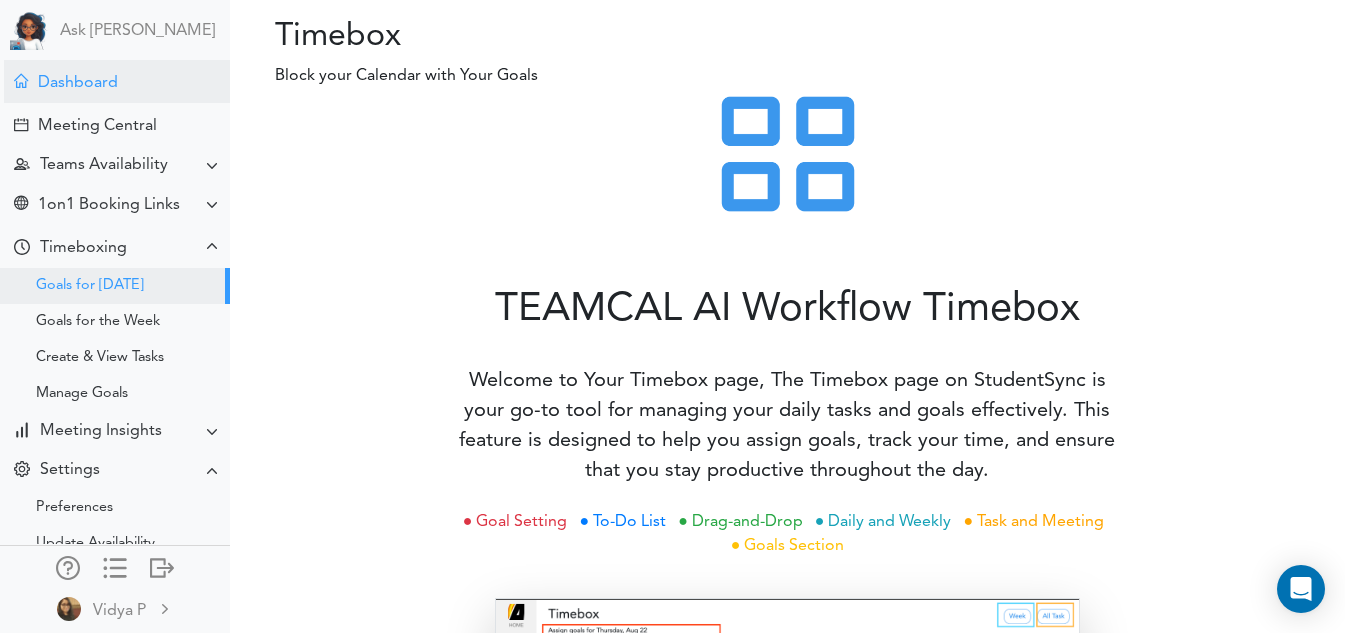 click on "Dashboard" at bounding box center (117, 81) 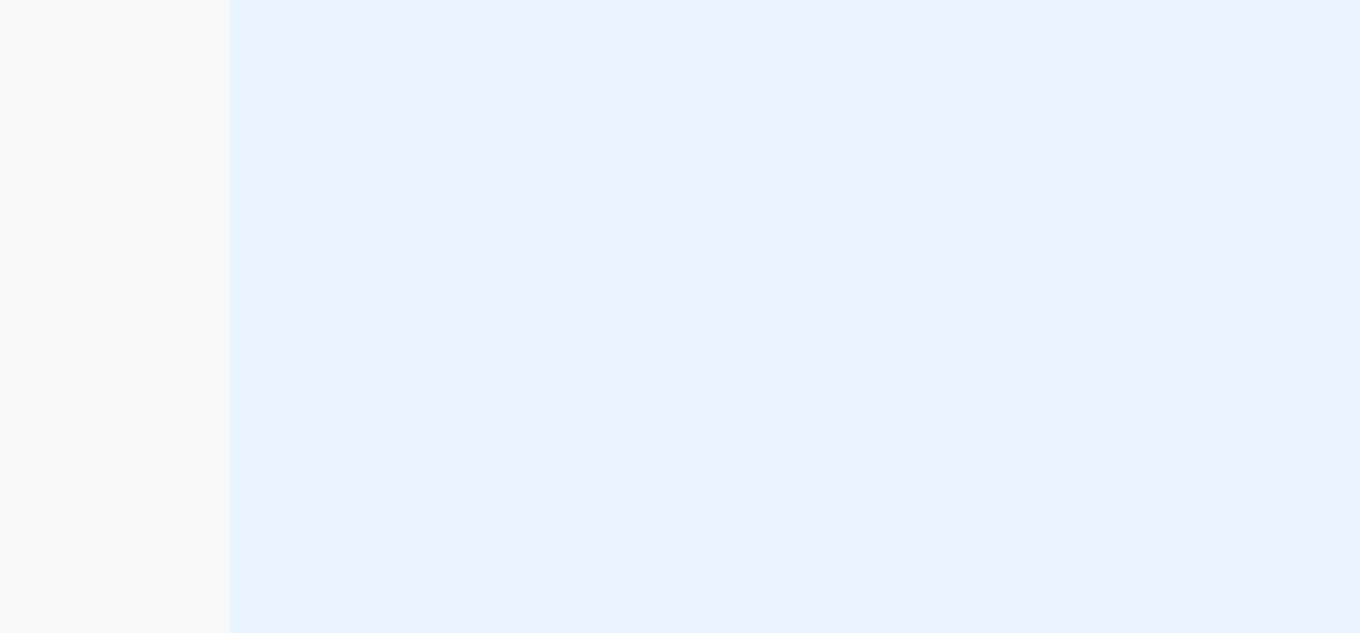 scroll, scrollTop: 0, scrollLeft: 0, axis: both 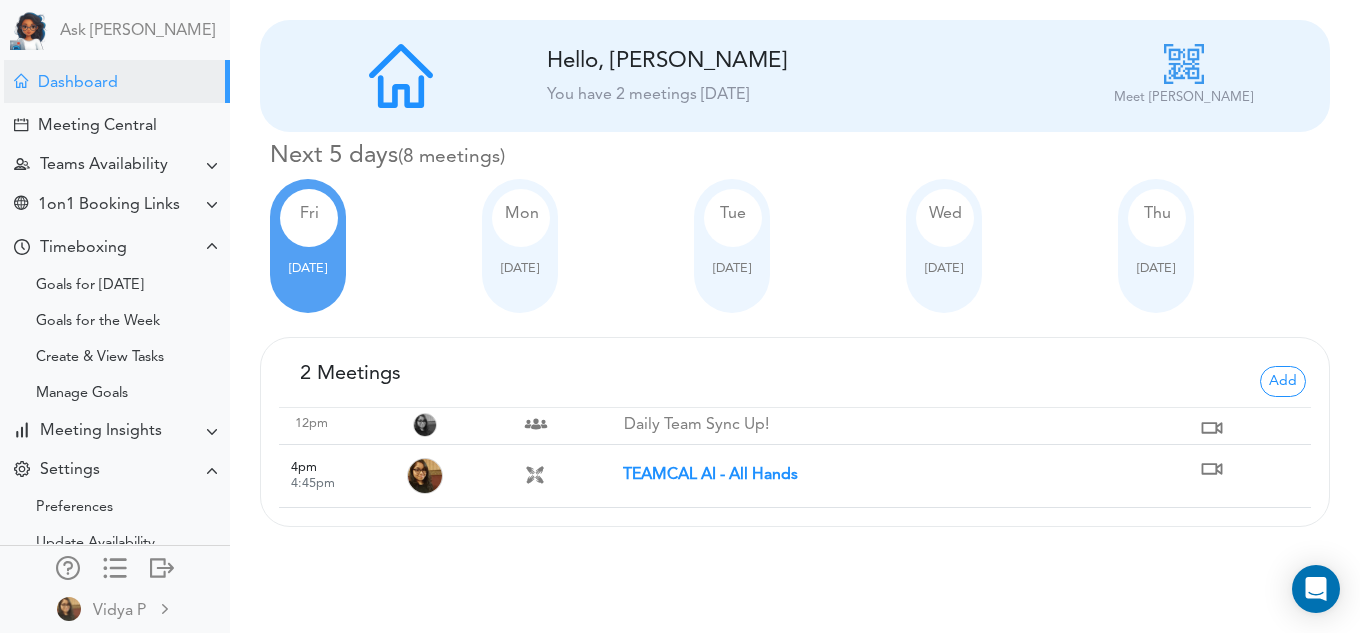 click at bounding box center [1212, 469] 